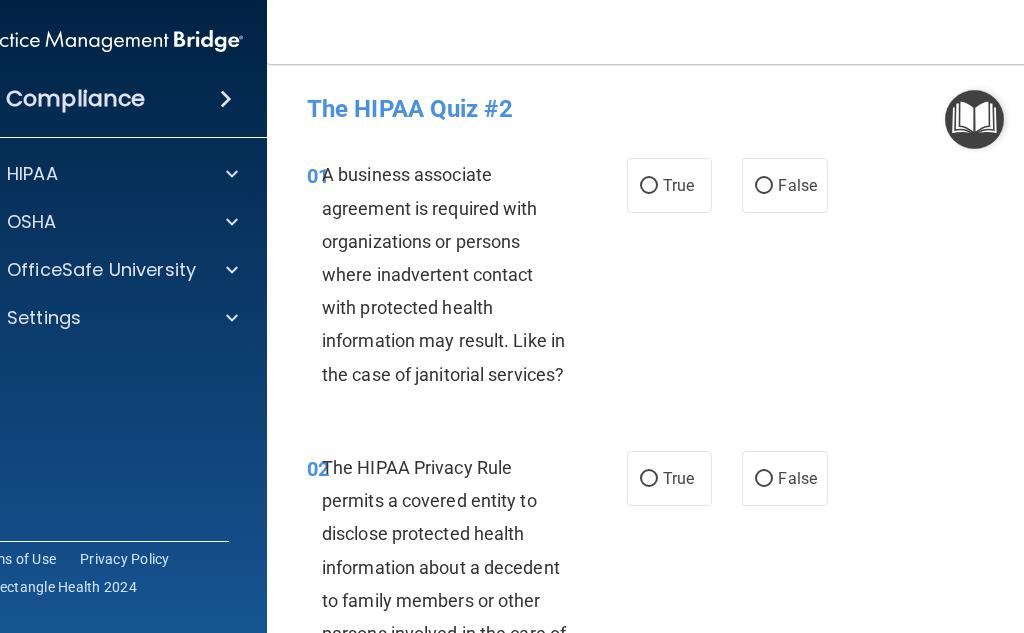scroll, scrollTop: 0, scrollLeft: 0, axis: both 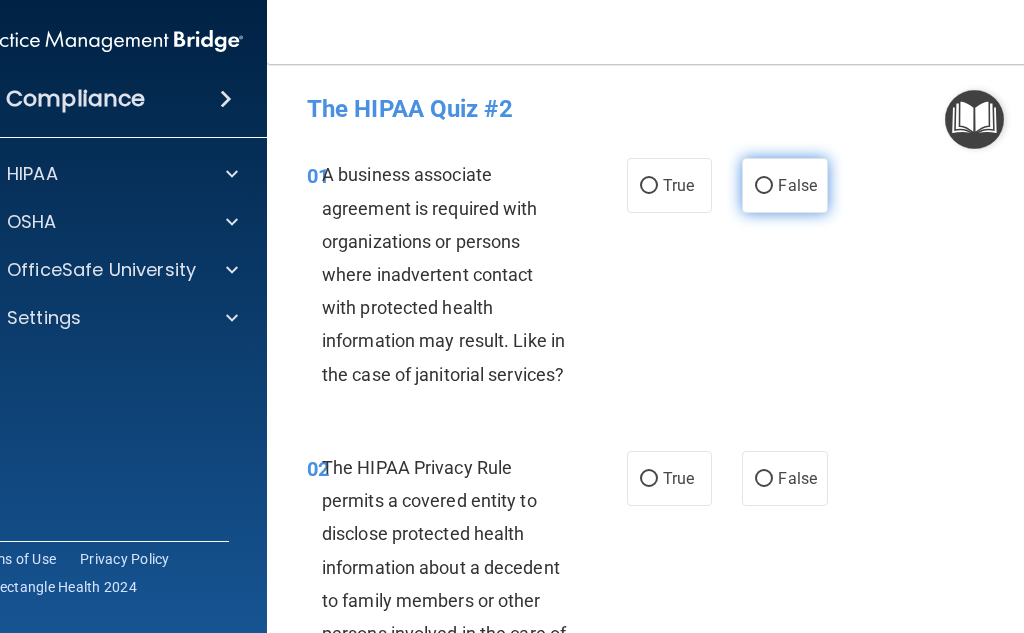 click on "False" at bounding box center [797, 185] 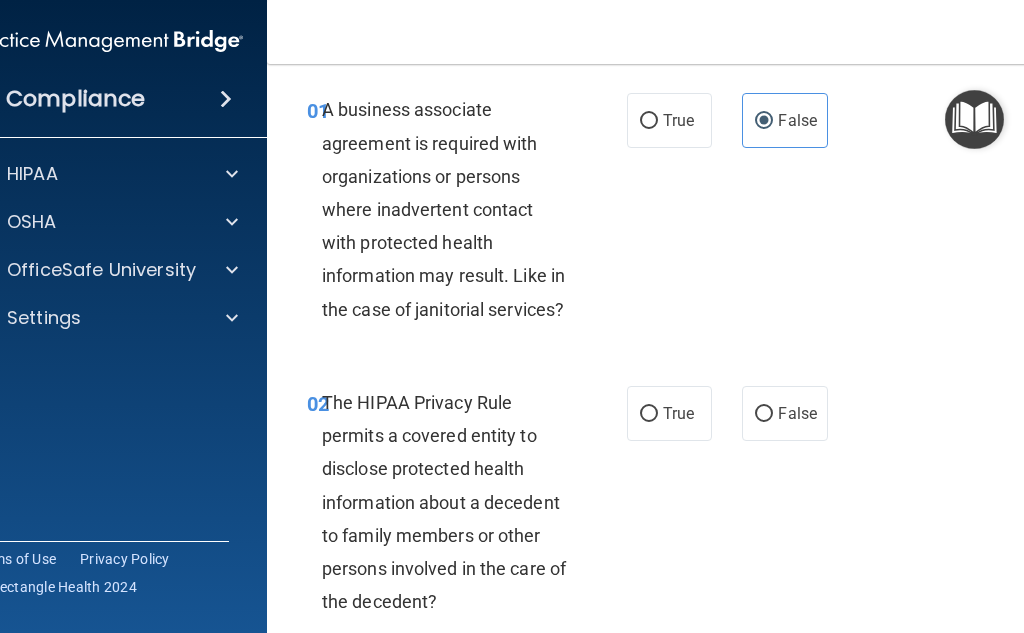 scroll, scrollTop: 100, scrollLeft: 0, axis: vertical 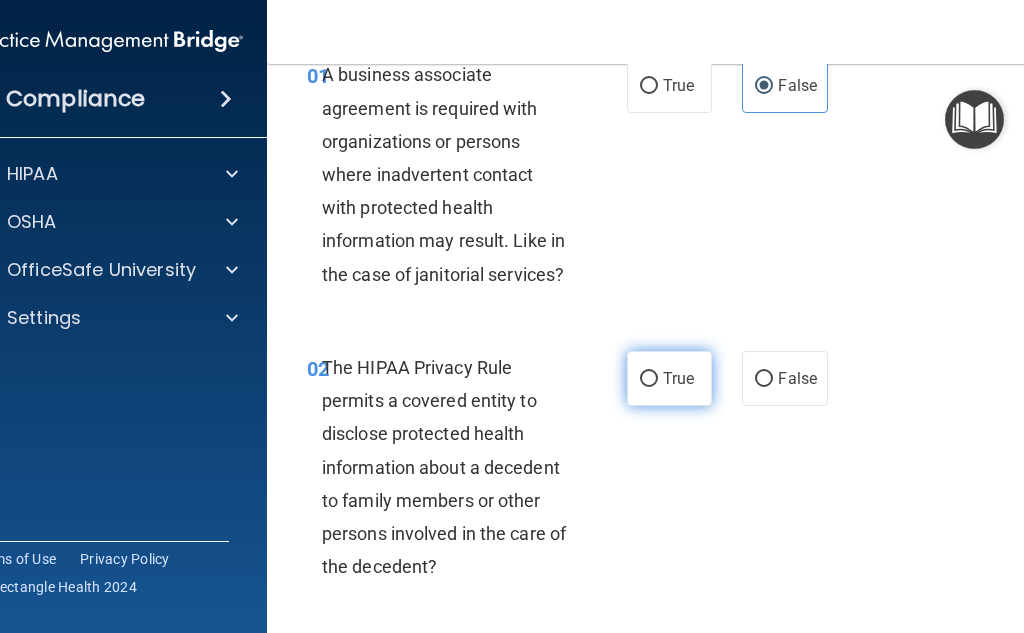 click on "True" at bounding box center (678, 378) 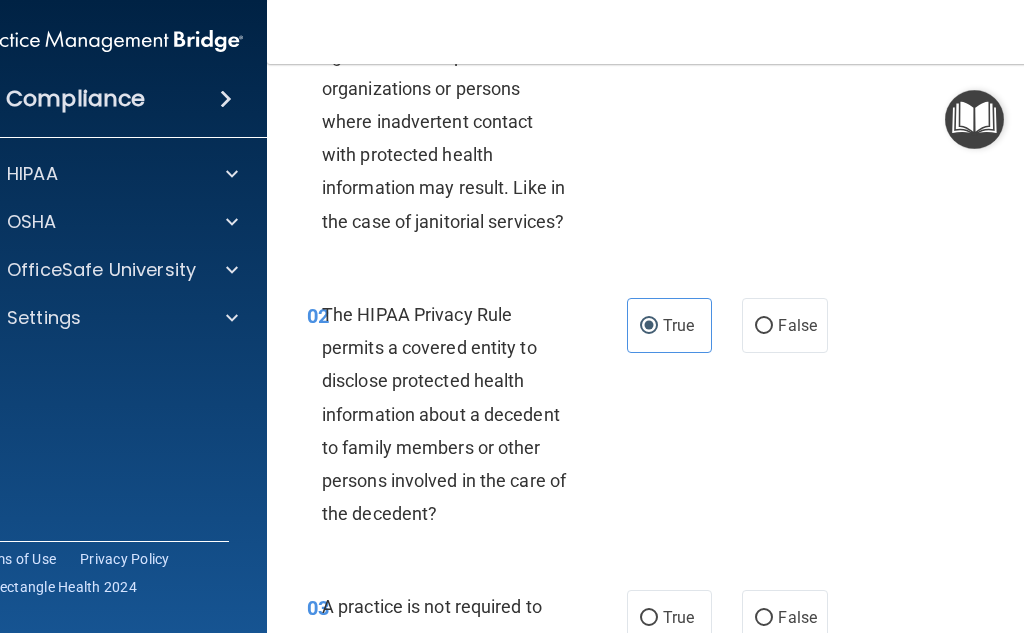 scroll, scrollTop: 500, scrollLeft: 0, axis: vertical 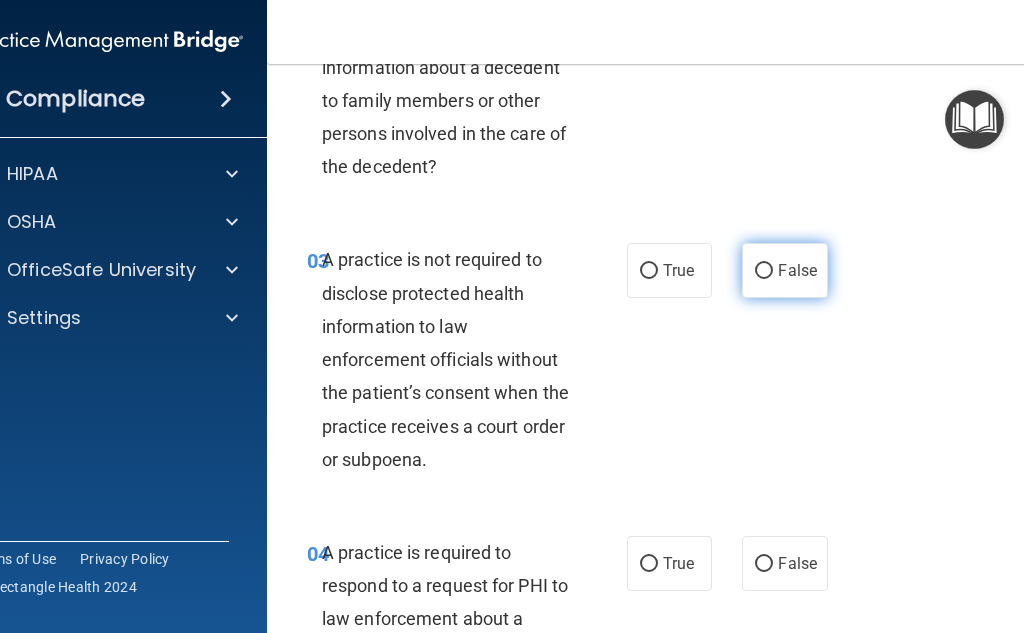 click on "False" at bounding box center [764, 271] 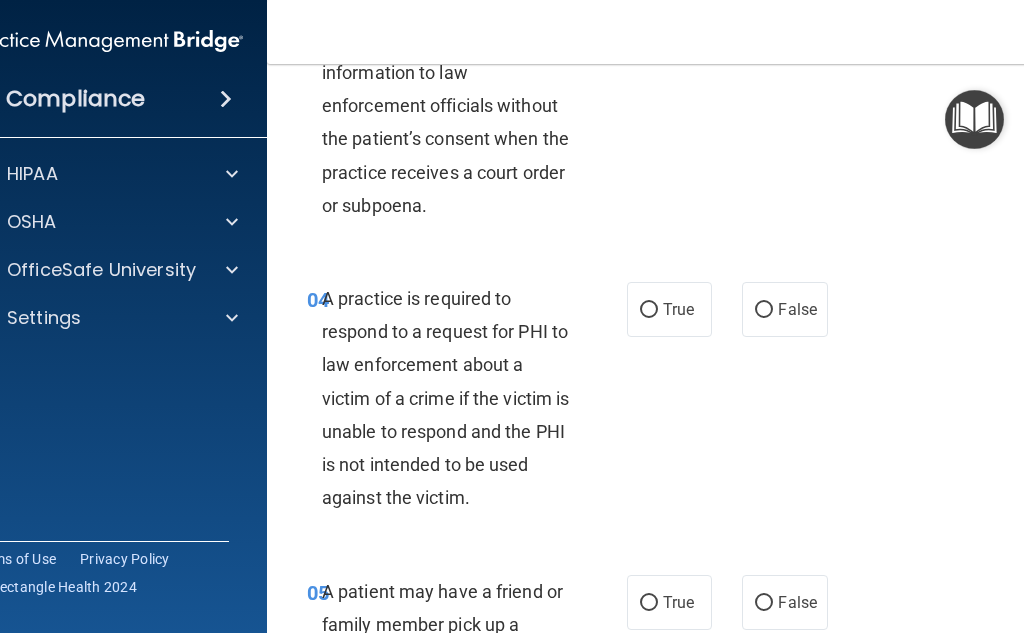scroll, scrollTop: 800, scrollLeft: 0, axis: vertical 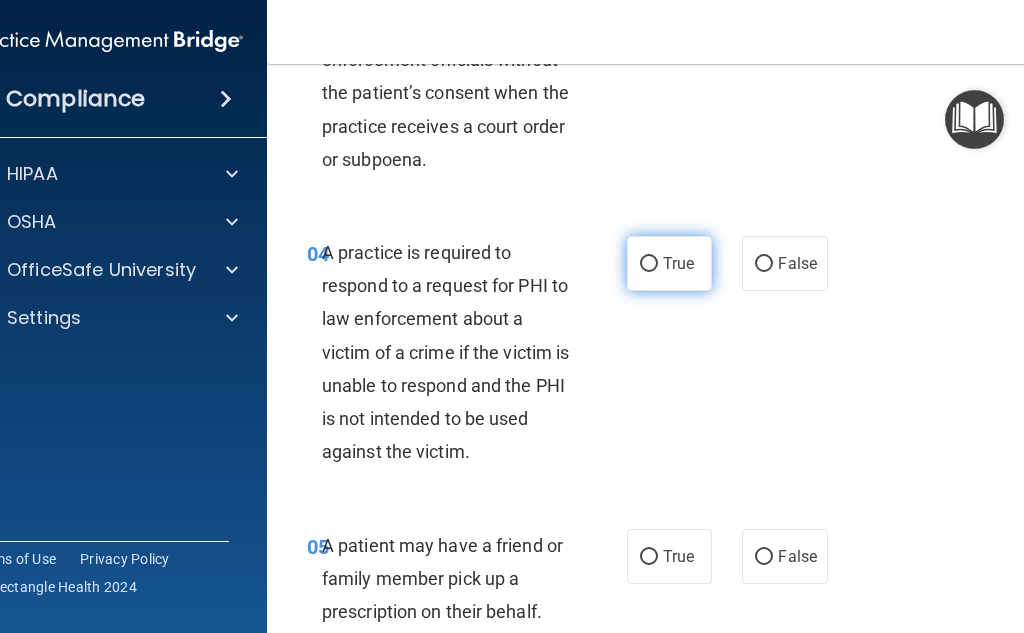 click on "True" at bounding box center [669, 263] 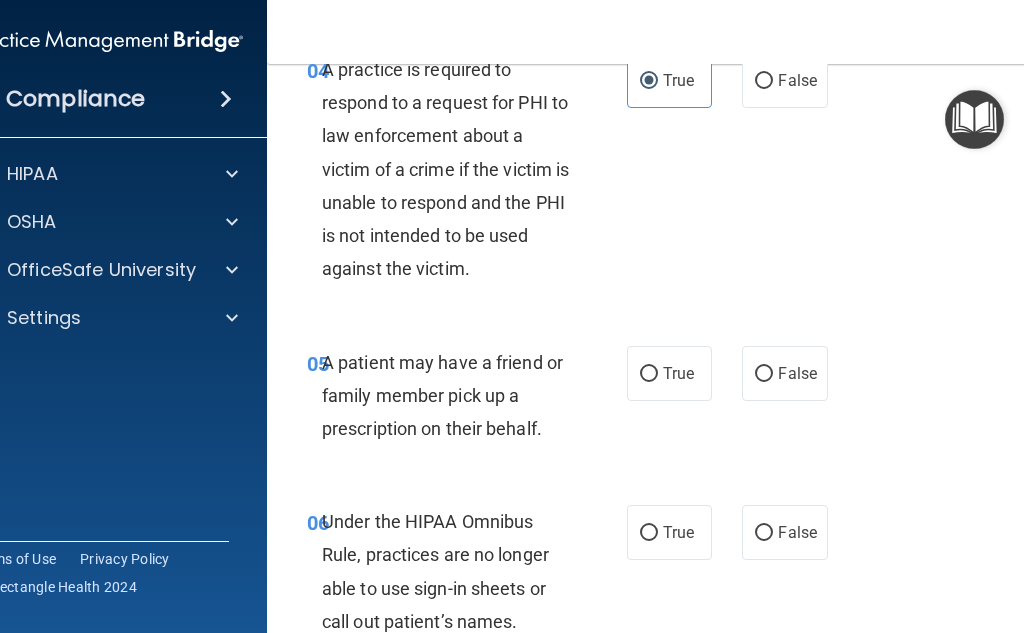 scroll, scrollTop: 1000, scrollLeft: 0, axis: vertical 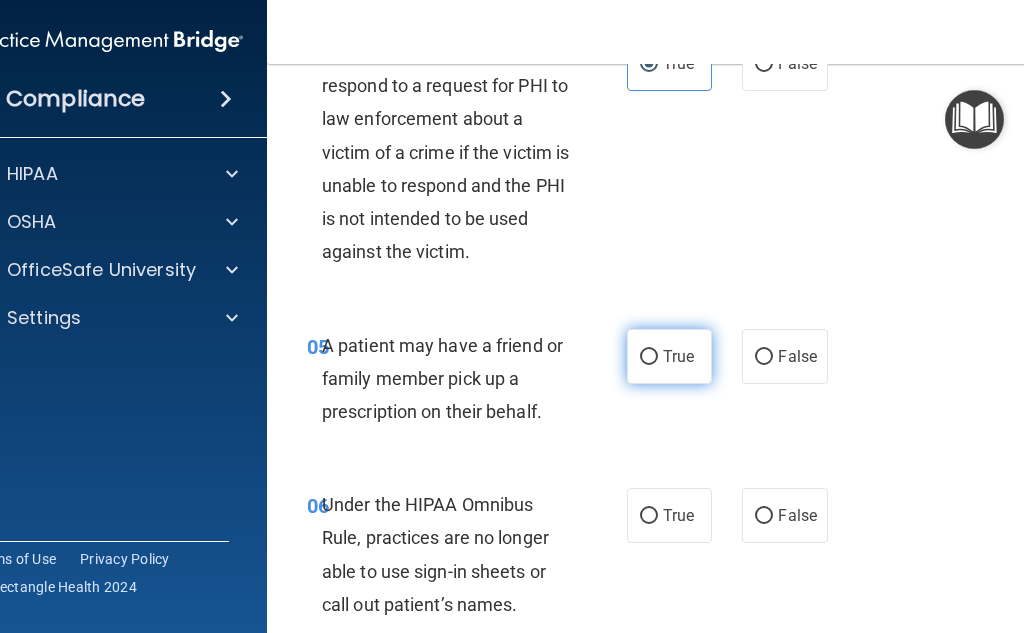 click on "True" at bounding box center [669, 356] 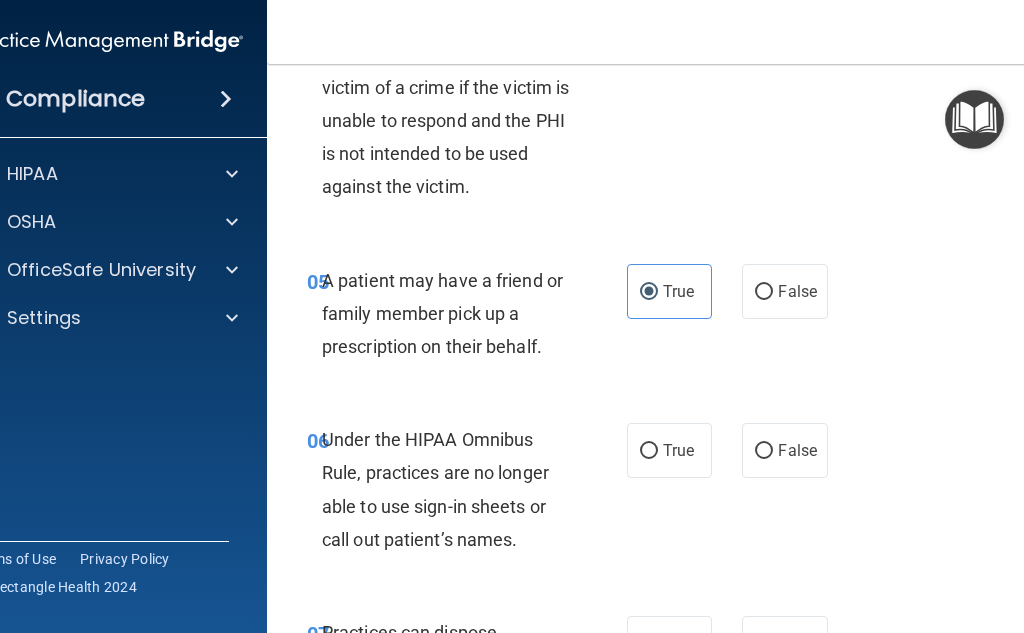 scroll, scrollTop: 1100, scrollLeft: 0, axis: vertical 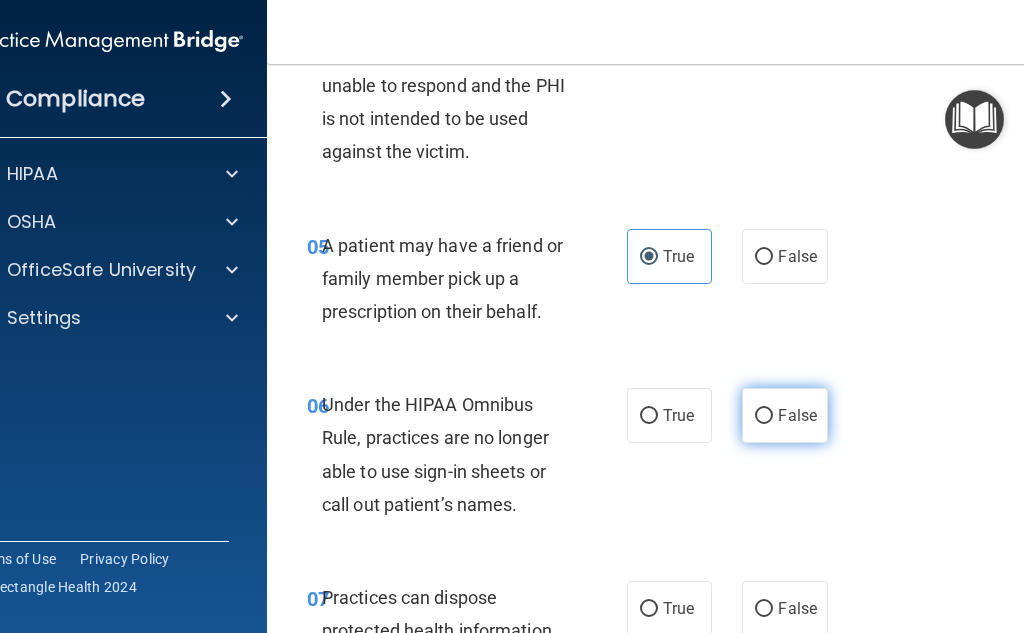 click on "False" at bounding box center [784, 415] 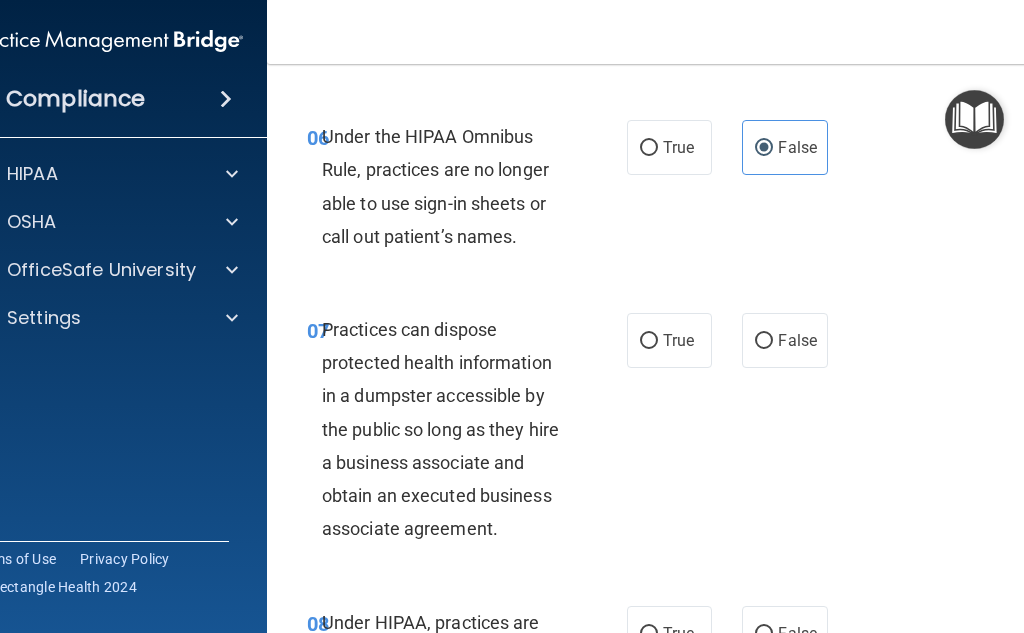 scroll, scrollTop: 1400, scrollLeft: 0, axis: vertical 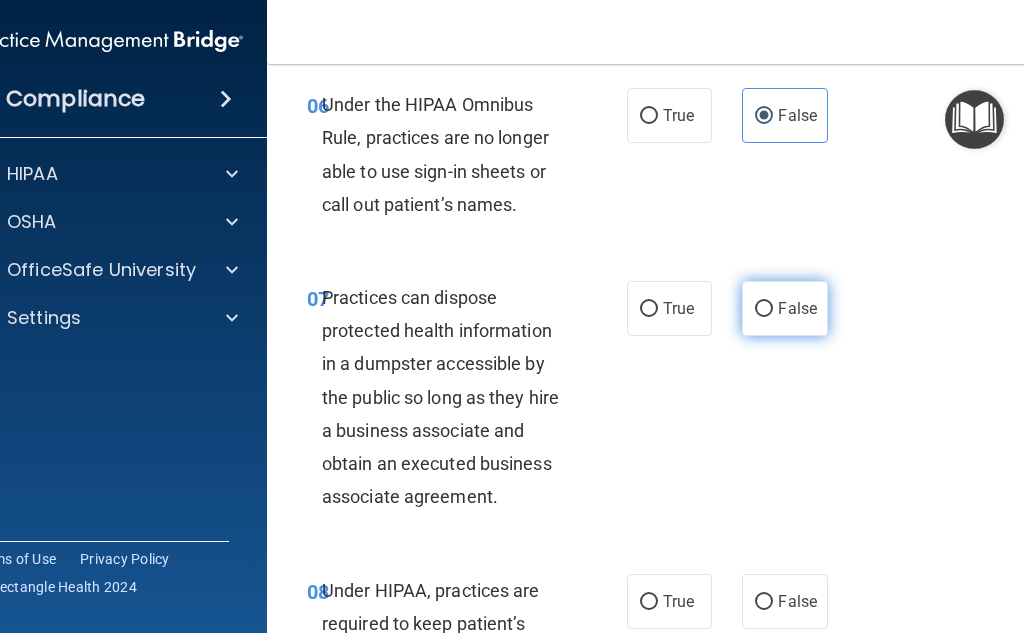 click on "False" at bounding box center [797, 308] 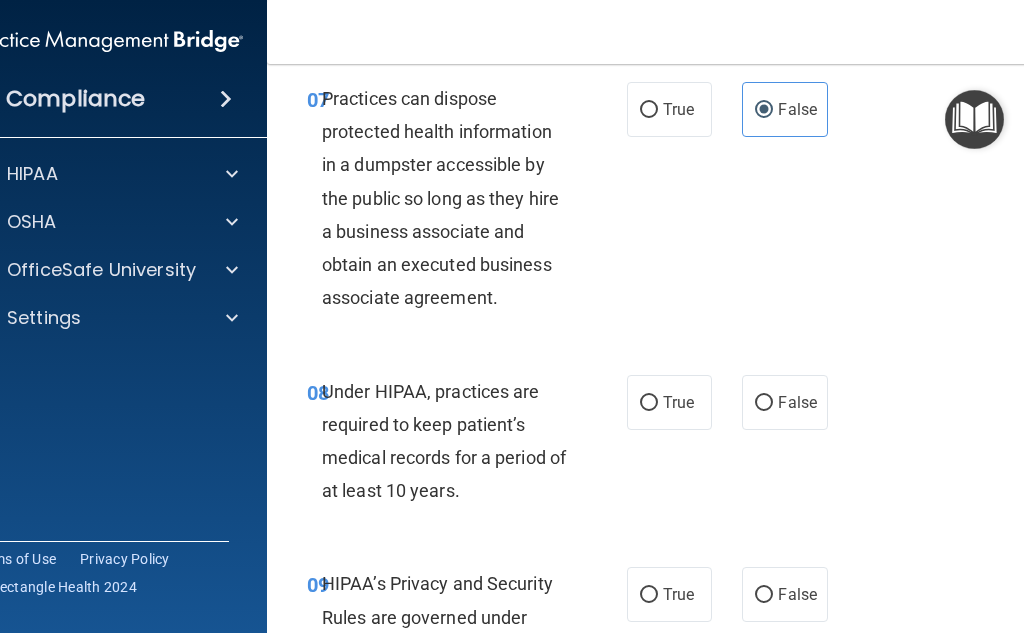 scroll, scrollTop: 1600, scrollLeft: 0, axis: vertical 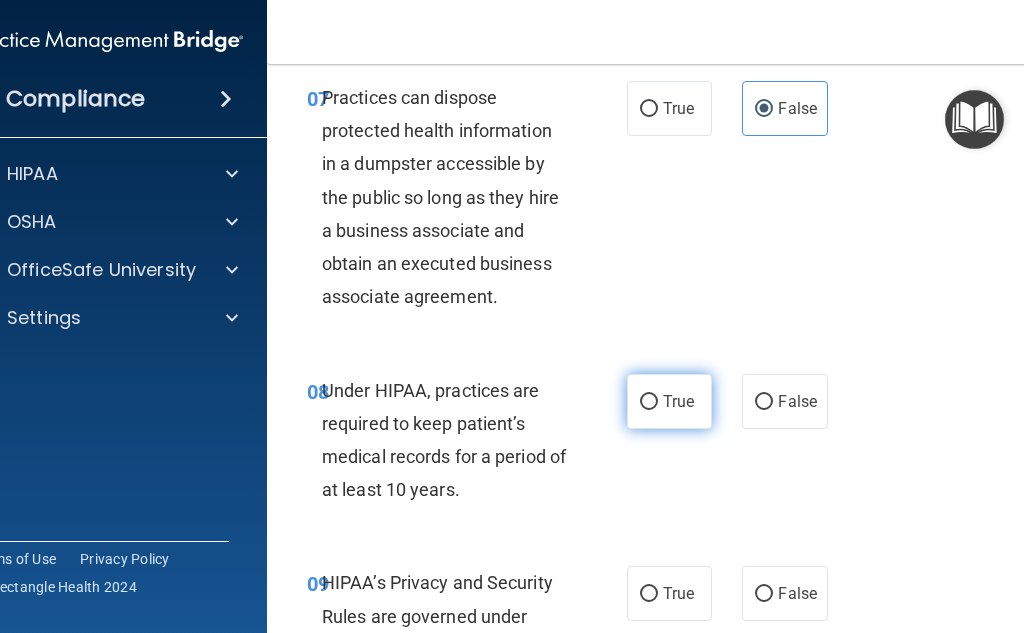 click on "True" at bounding box center (649, 402) 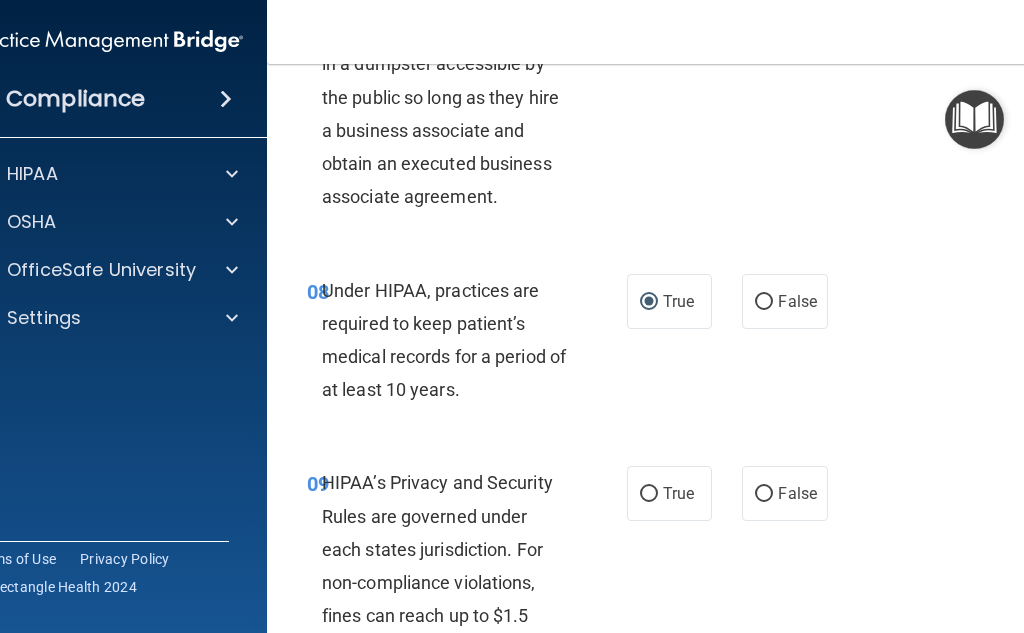 scroll, scrollTop: 1800, scrollLeft: 0, axis: vertical 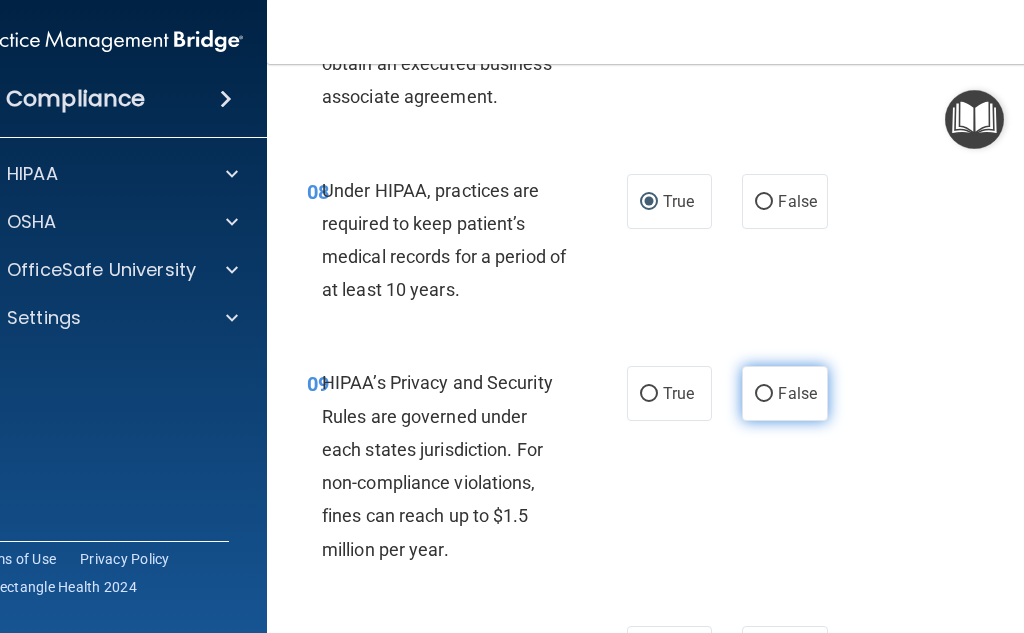 click on "False" at bounding box center [784, 393] 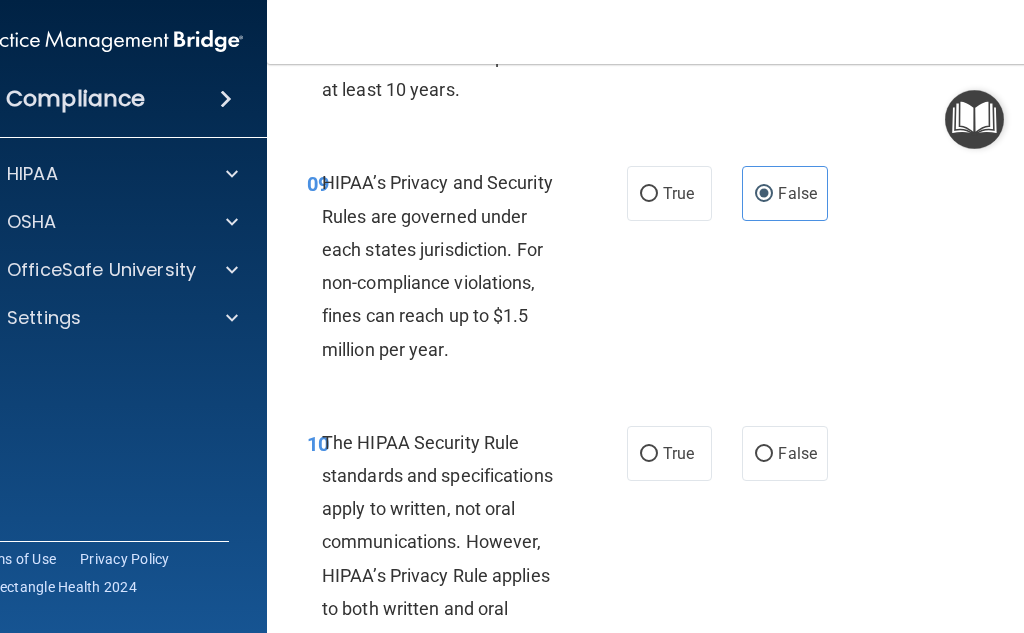 scroll, scrollTop: 2100, scrollLeft: 0, axis: vertical 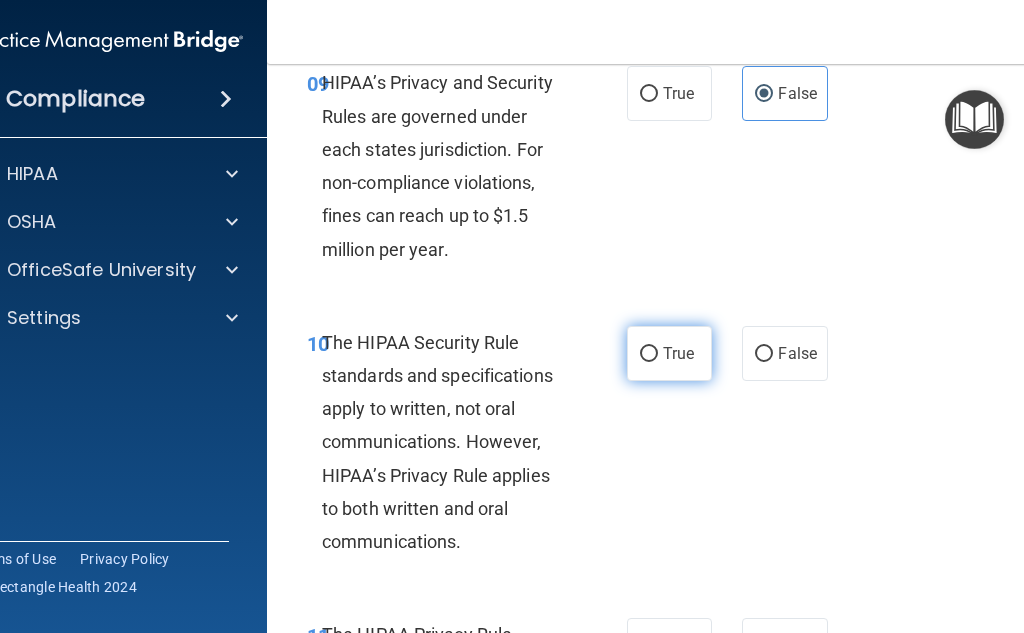 click on "True" at bounding box center (678, 353) 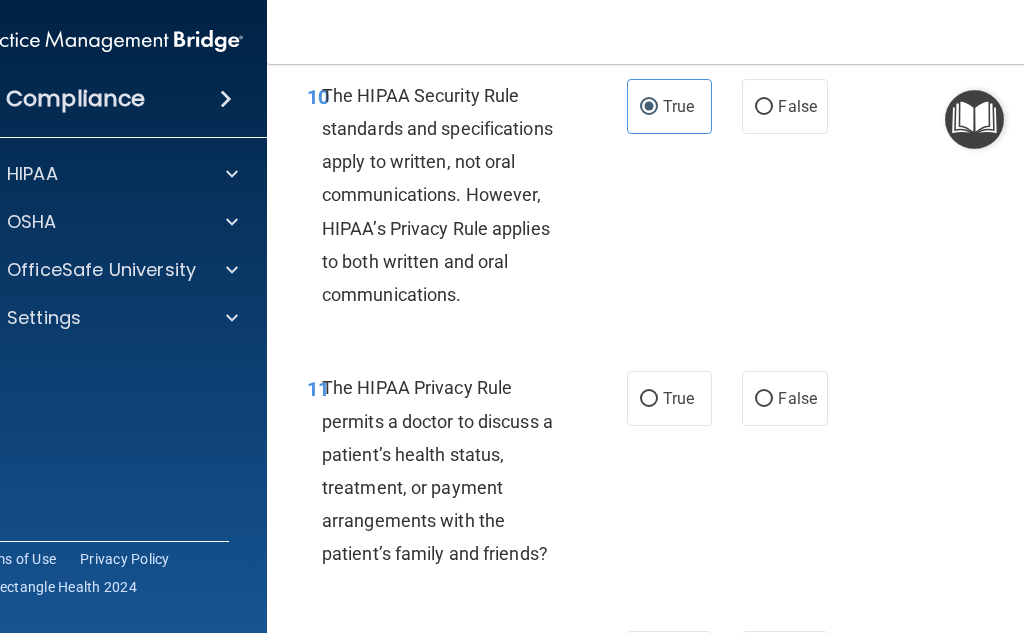scroll, scrollTop: 2400, scrollLeft: 0, axis: vertical 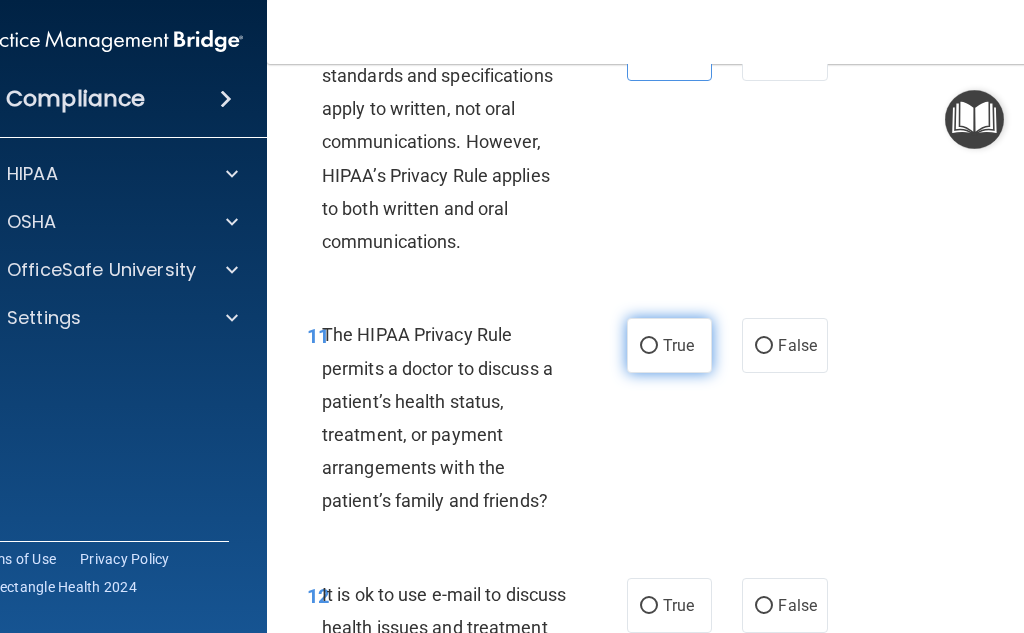 click on "True" at bounding box center (678, 345) 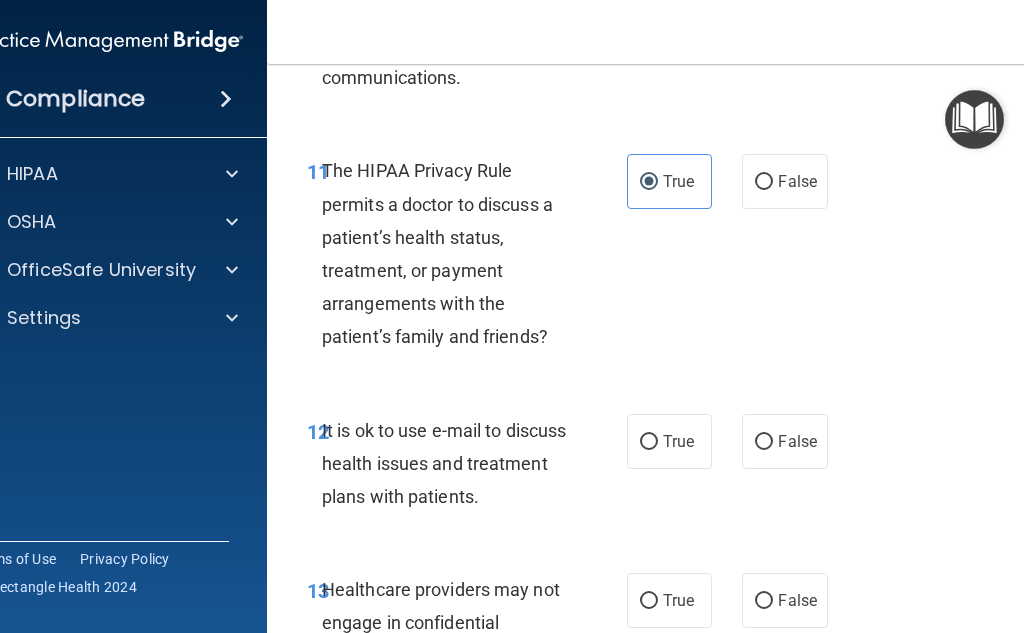 scroll, scrollTop: 2600, scrollLeft: 0, axis: vertical 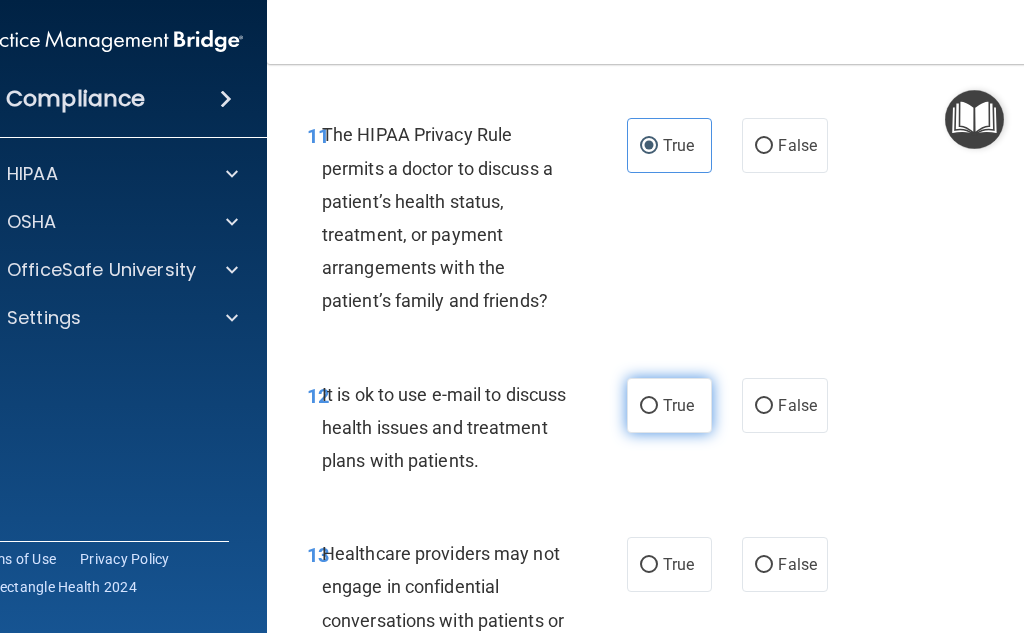 click on "True" at bounding box center [669, 405] 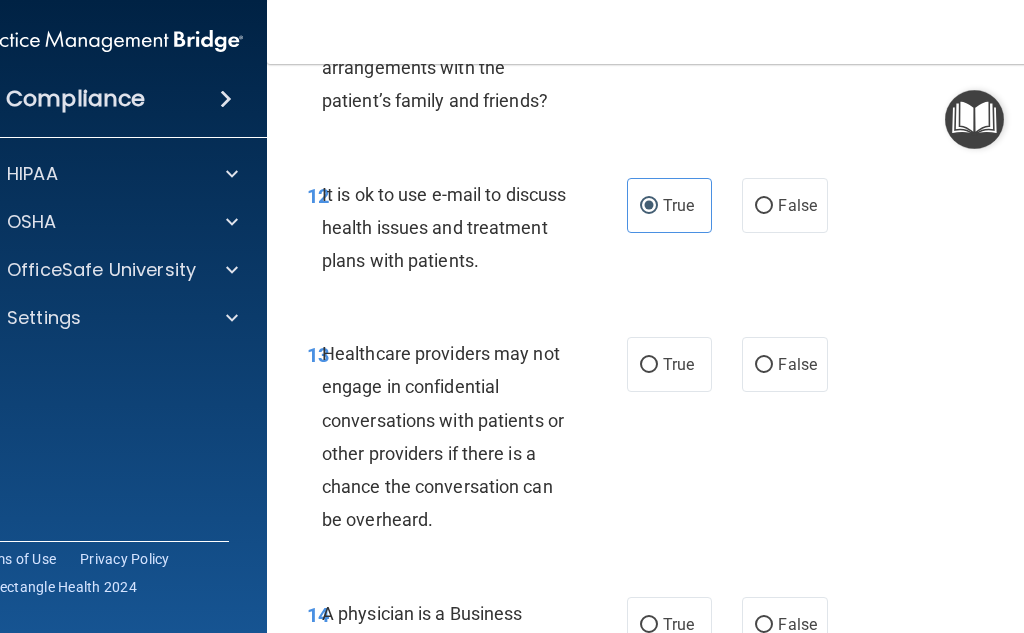 scroll, scrollTop: 2900, scrollLeft: 0, axis: vertical 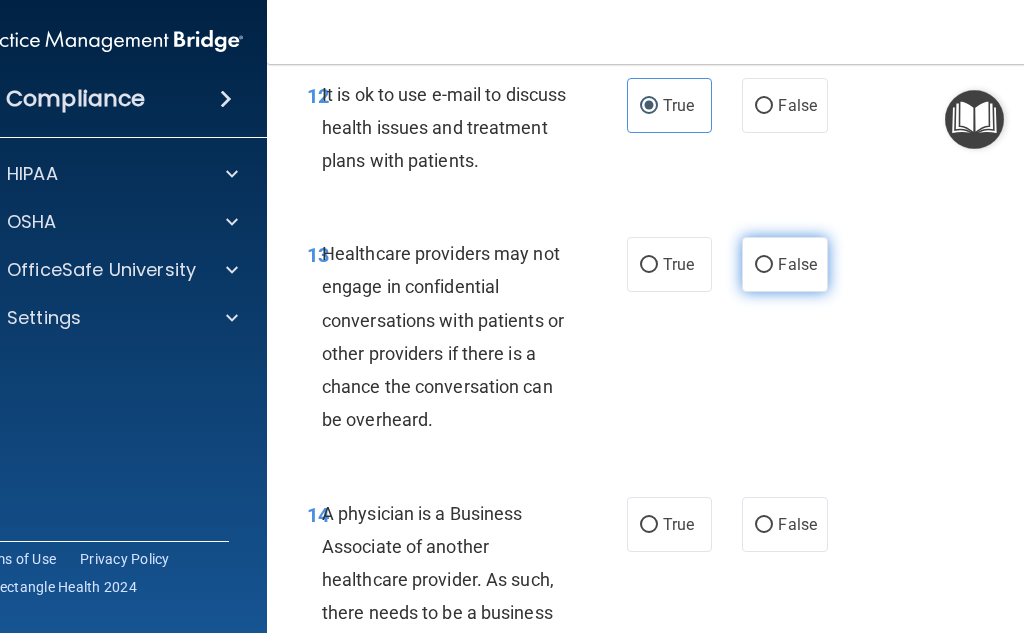 click on "False" at bounding box center [784, 264] 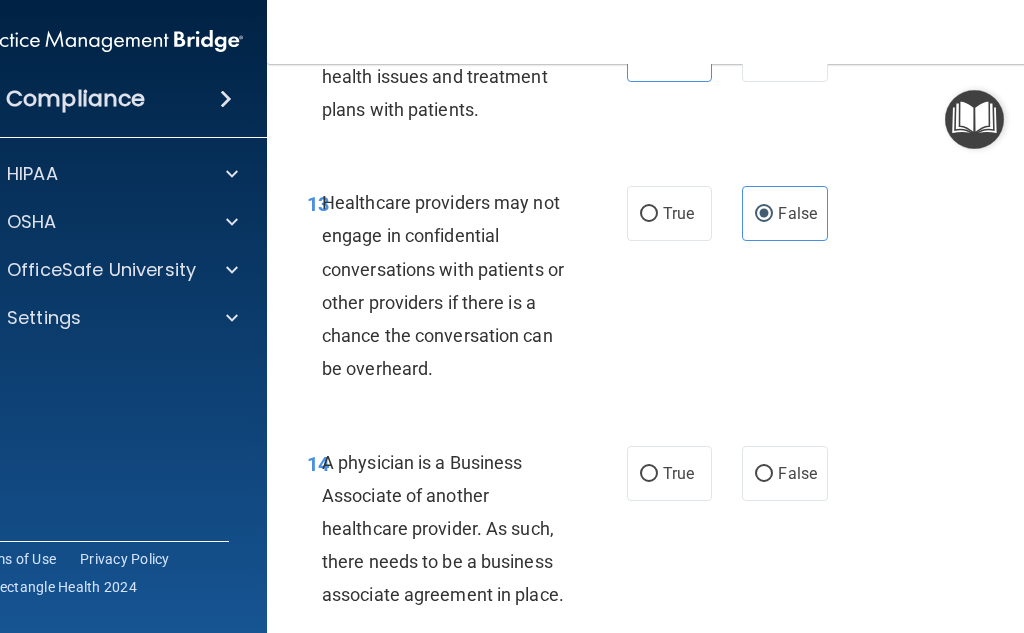 scroll, scrollTop: 3000, scrollLeft: 0, axis: vertical 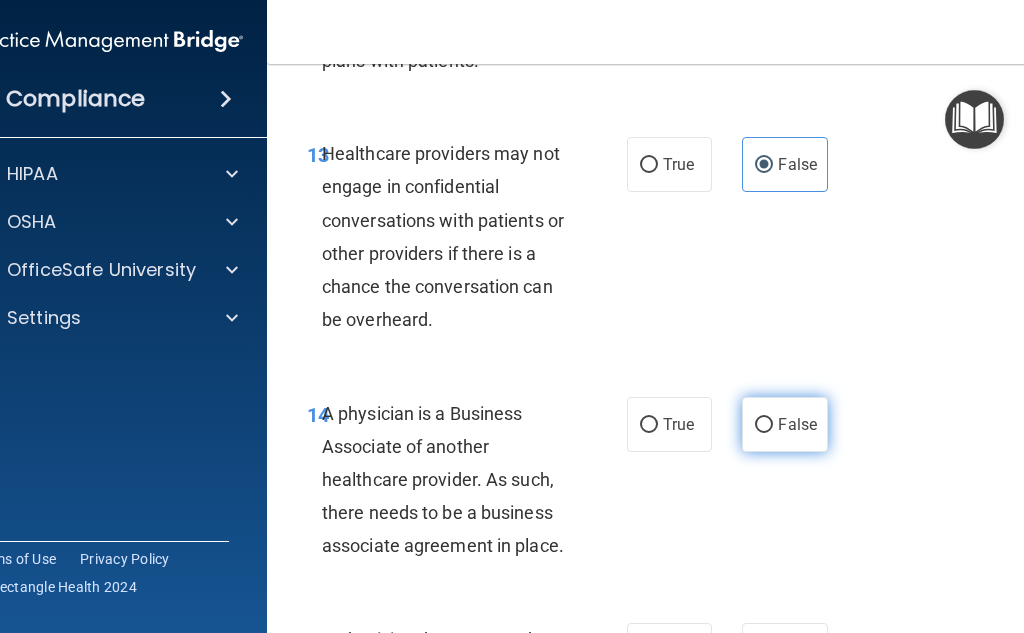 click on "False" at bounding box center [797, 424] 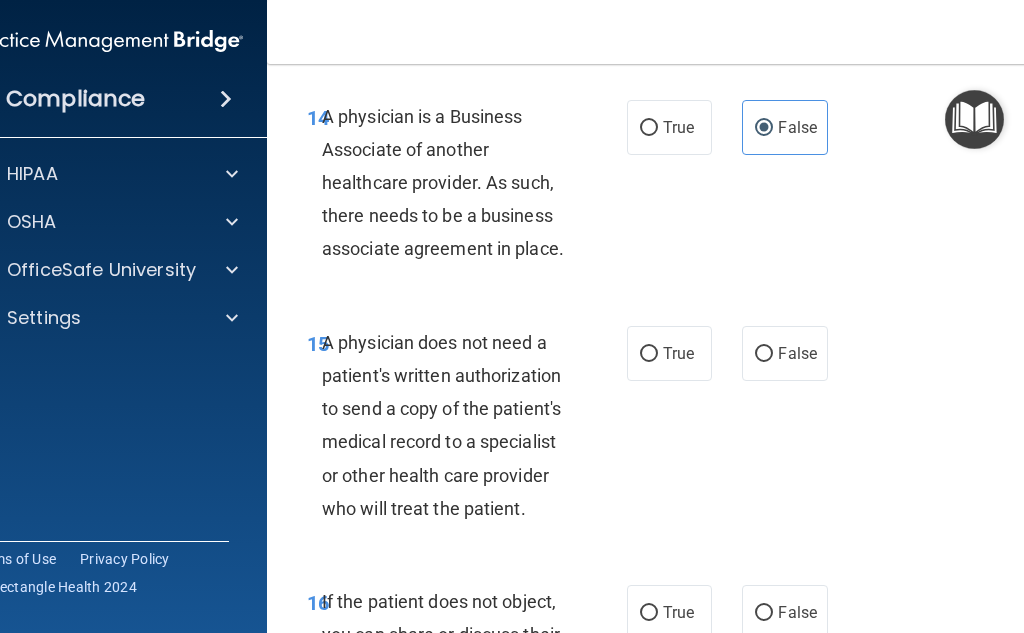 scroll, scrollTop: 3300, scrollLeft: 0, axis: vertical 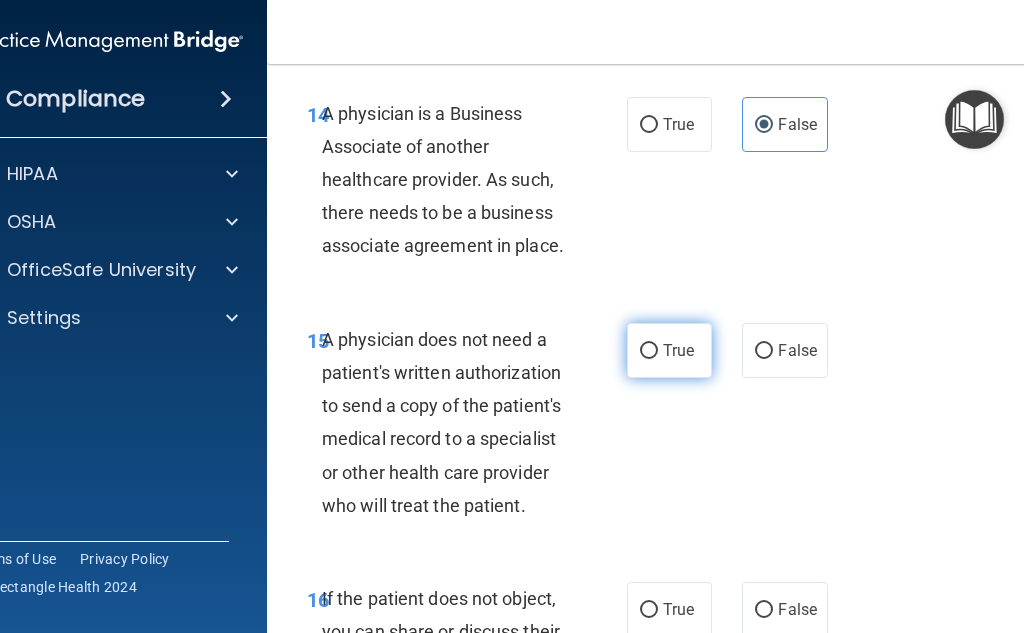 click on "True" at bounding box center (649, 351) 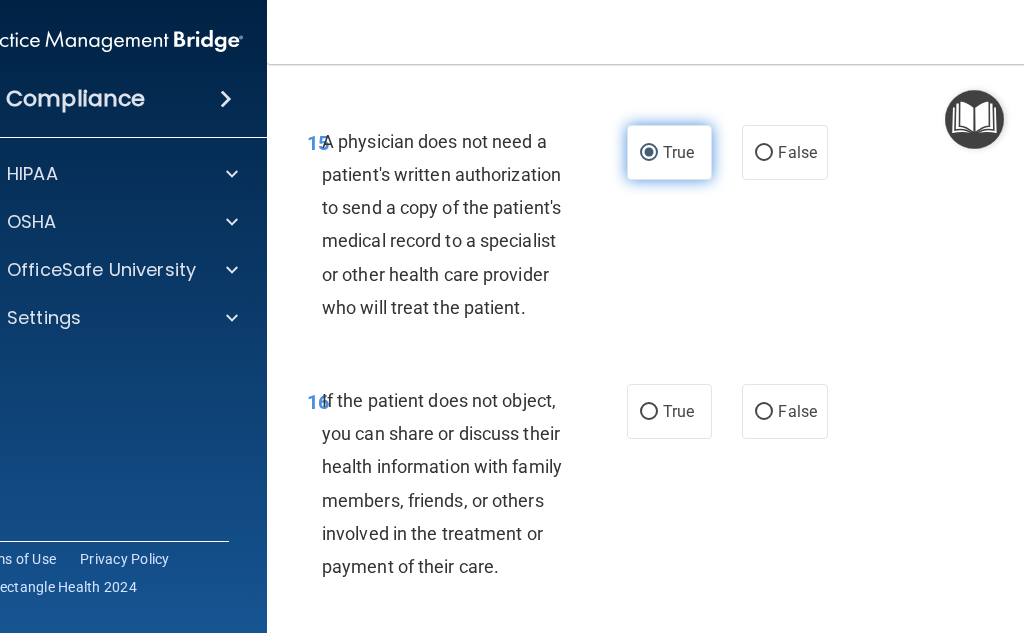 scroll, scrollTop: 3500, scrollLeft: 0, axis: vertical 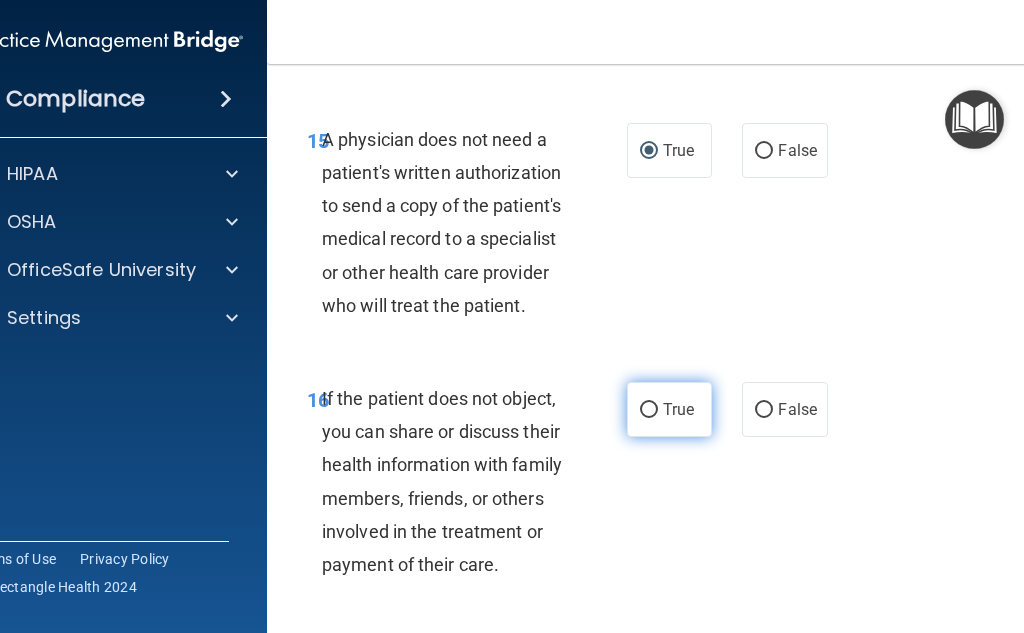 click on "True" at bounding box center (678, 409) 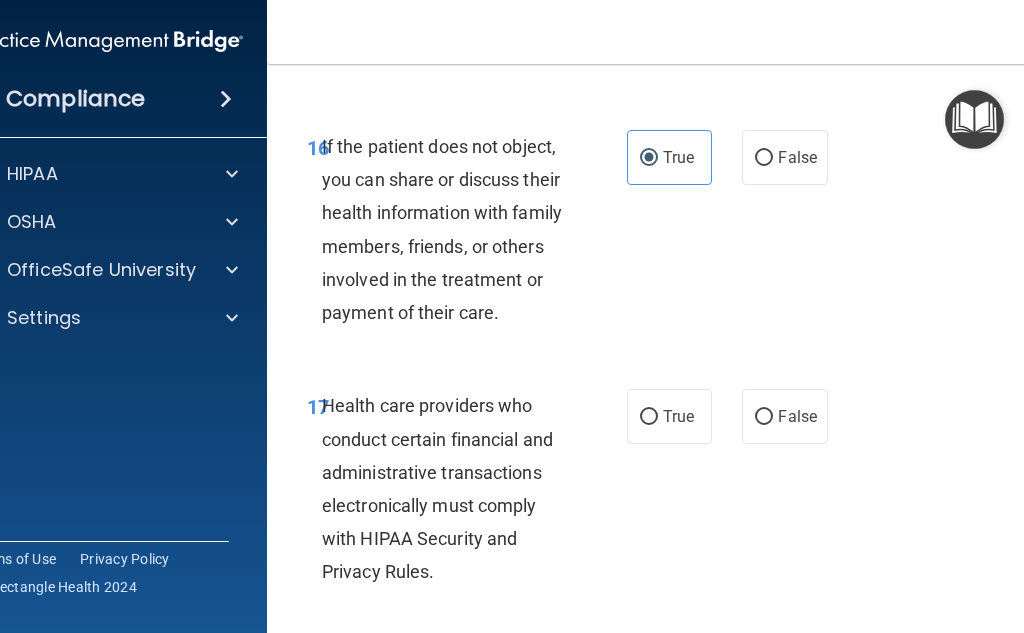 scroll, scrollTop: 3800, scrollLeft: 0, axis: vertical 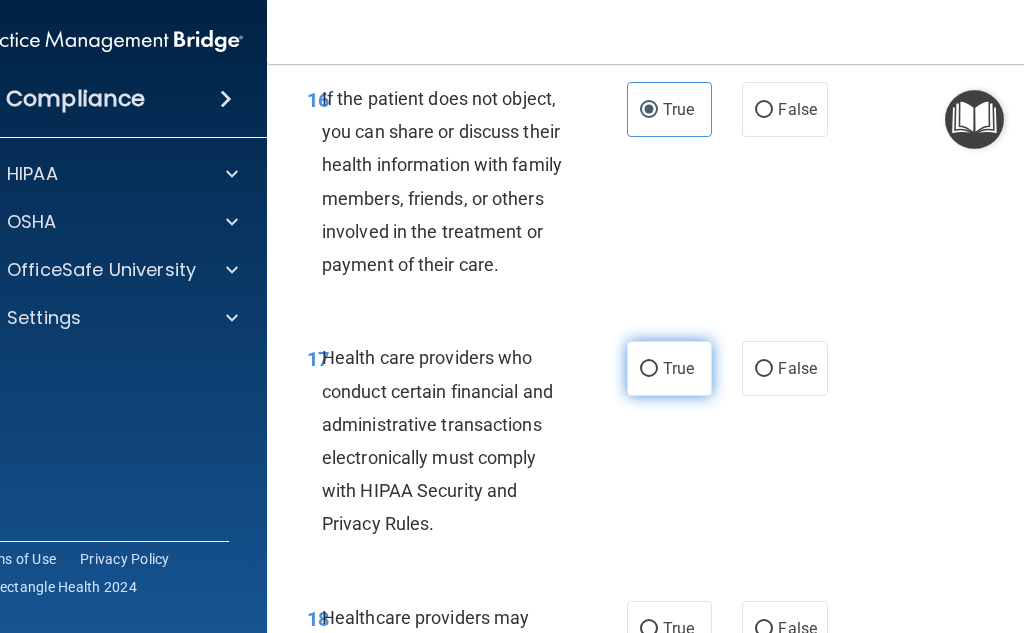 click on "True" at bounding box center [669, 368] 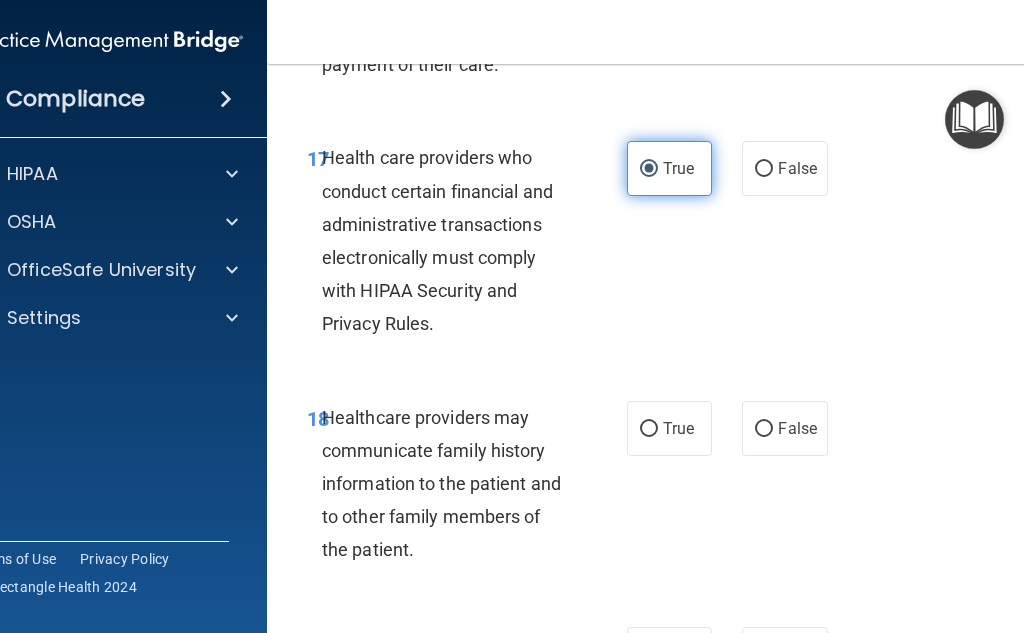 scroll, scrollTop: 4100, scrollLeft: 0, axis: vertical 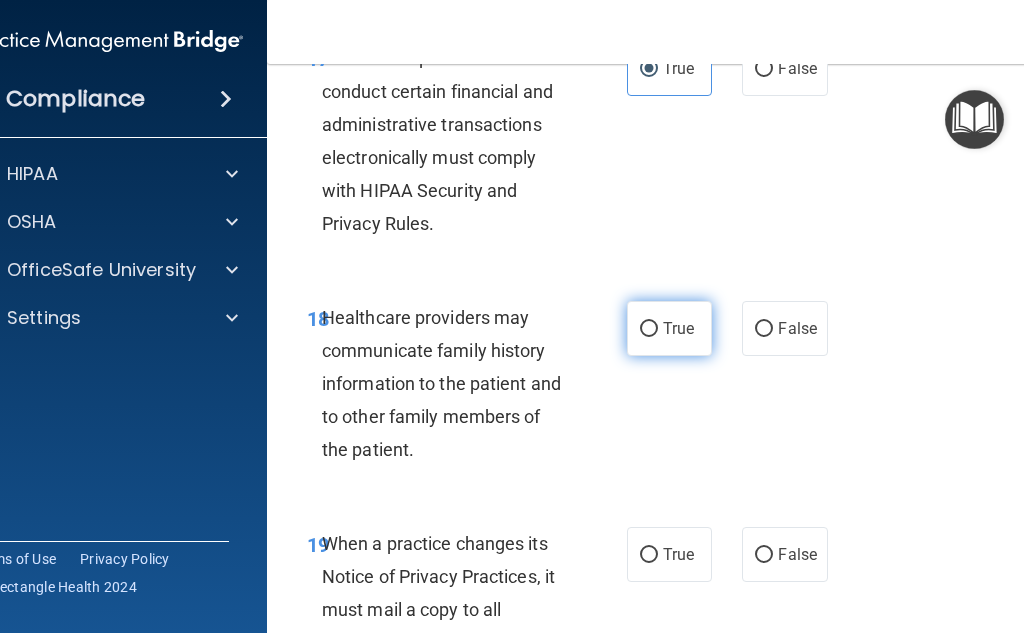 click on "True" at bounding box center (669, 328) 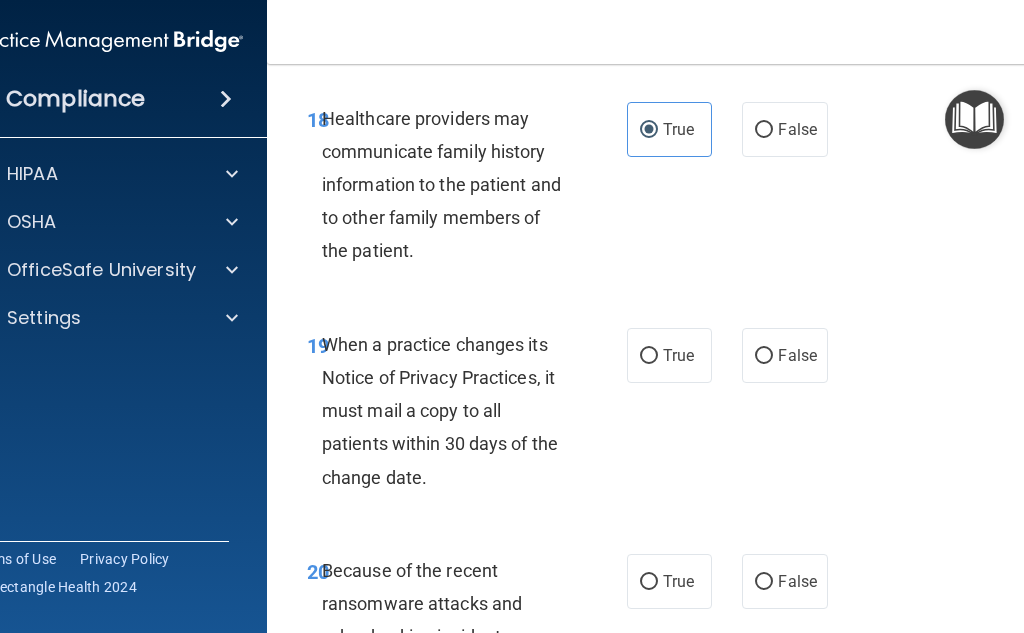 scroll, scrollTop: 4300, scrollLeft: 0, axis: vertical 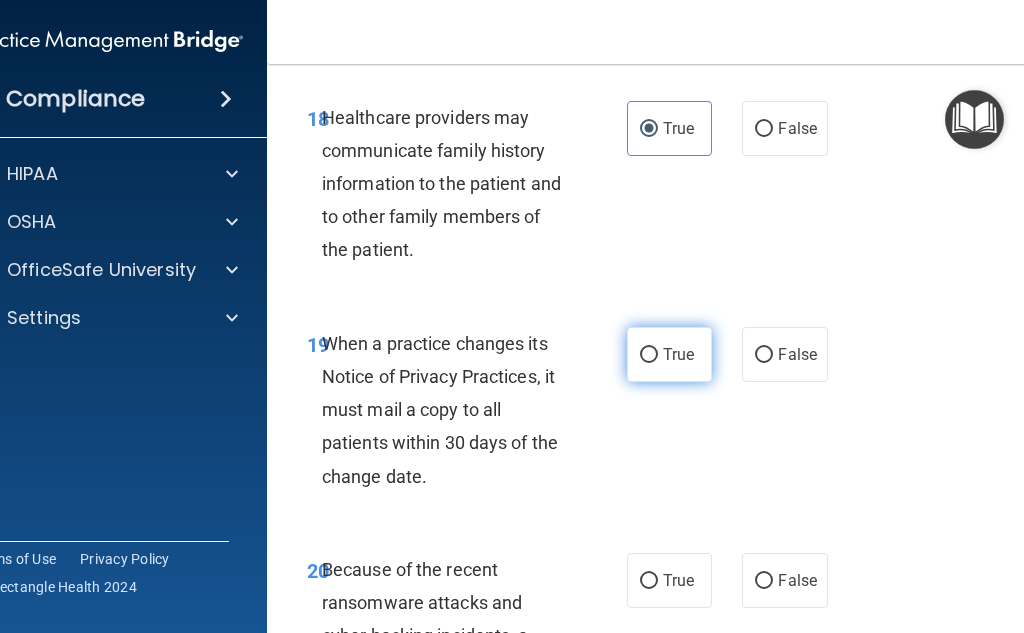 click on "True" at bounding box center (649, 355) 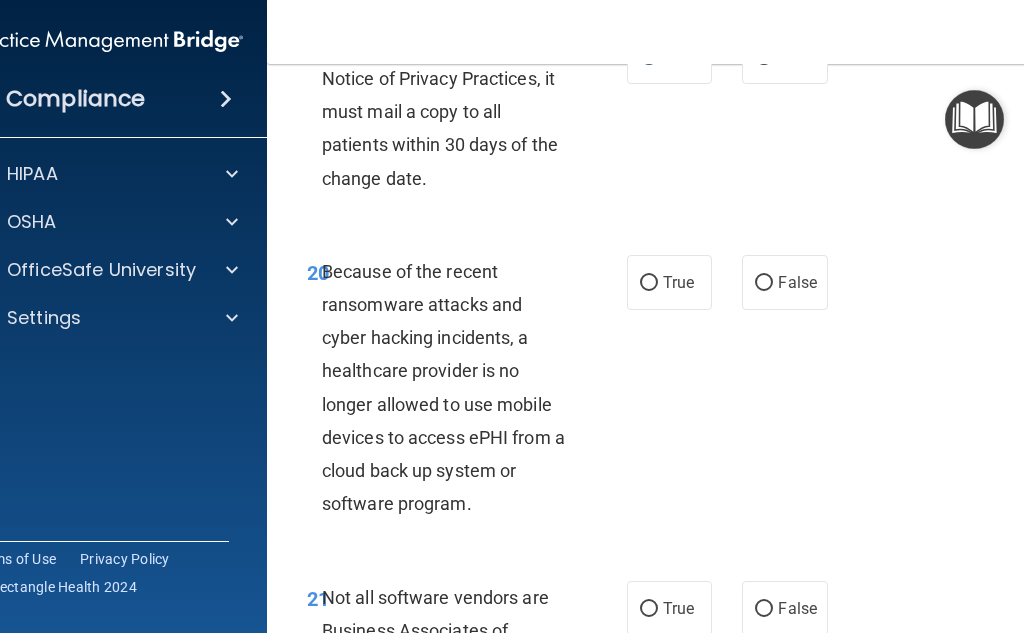 scroll, scrollTop: 4600, scrollLeft: 0, axis: vertical 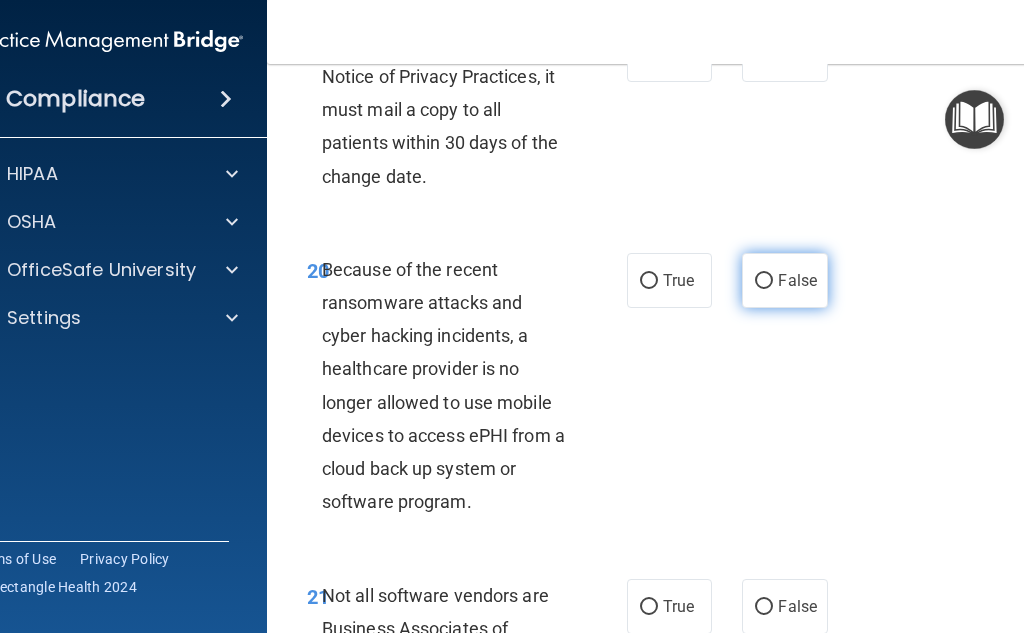 click on "False" at bounding box center (797, 280) 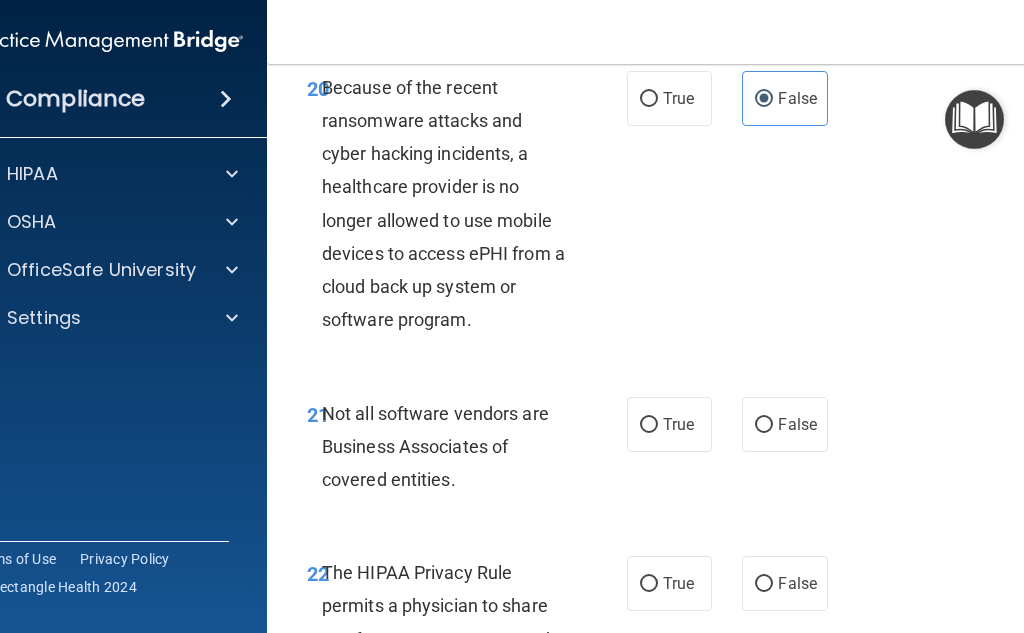 scroll, scrollTop: 4800, scrollLeft: 0, axis: vertical 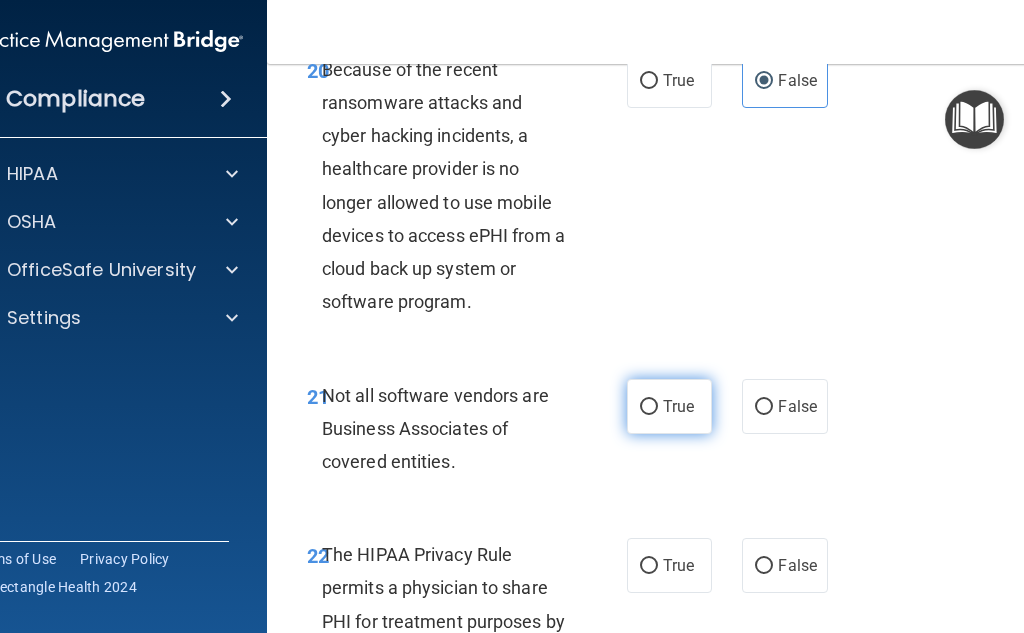 click on "True" at bounding box center [669, 406] 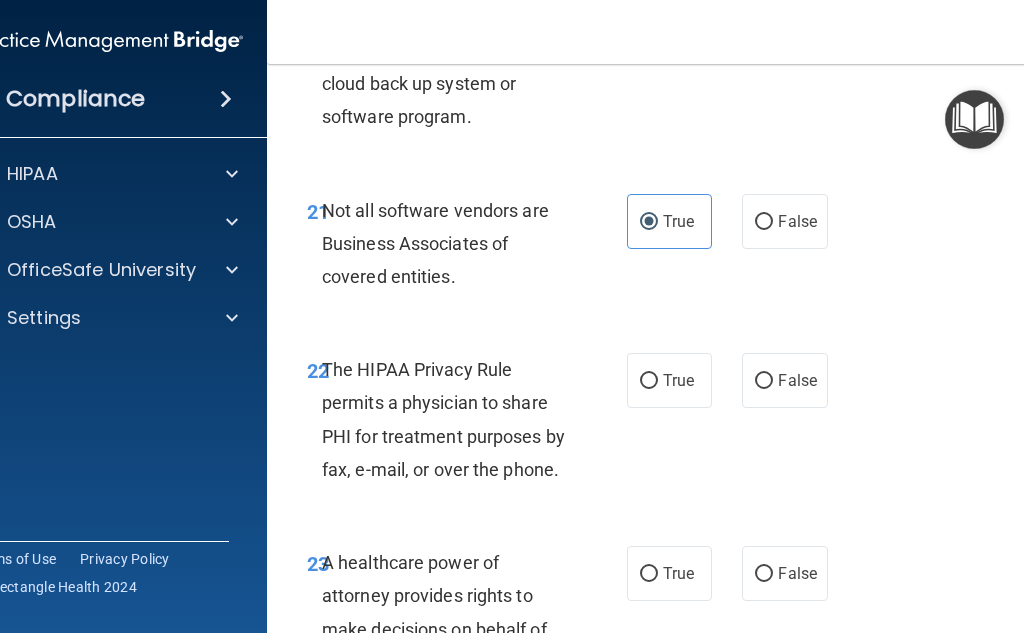 scroll, scrollTop: 5000, scrollLeft: 0, axis: vertical 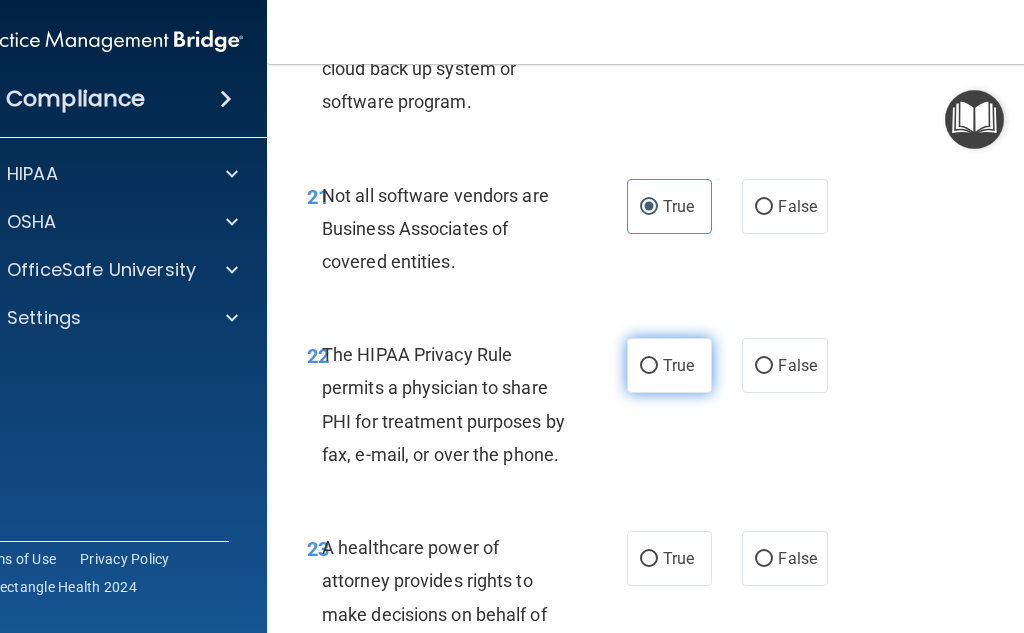click on "True" at bounding box center [669, 365] 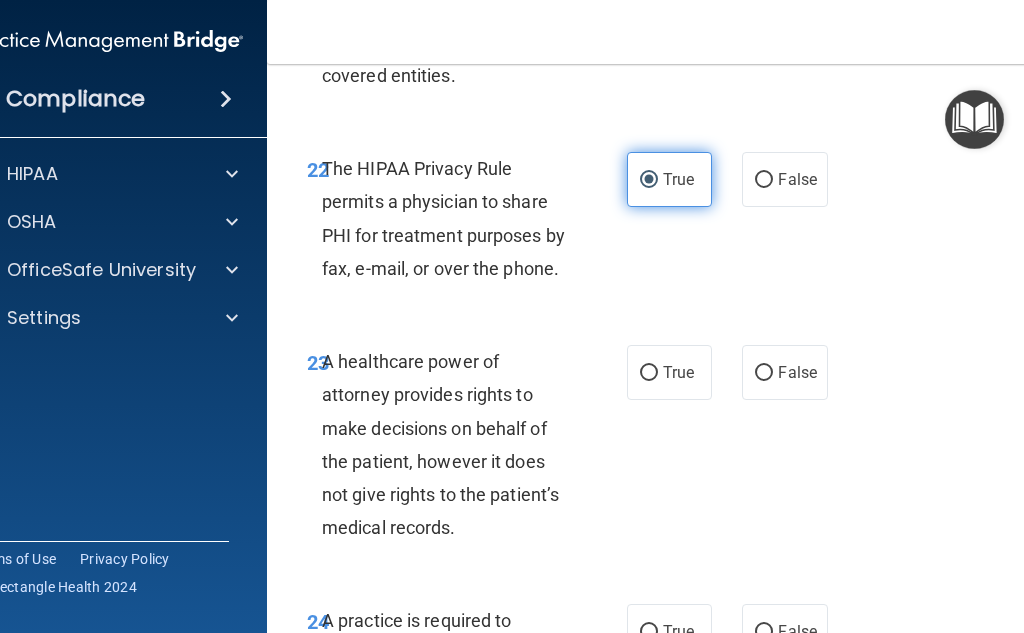 scroll, scrollTop: 5200, scrollLeft: 0, axis: vertical 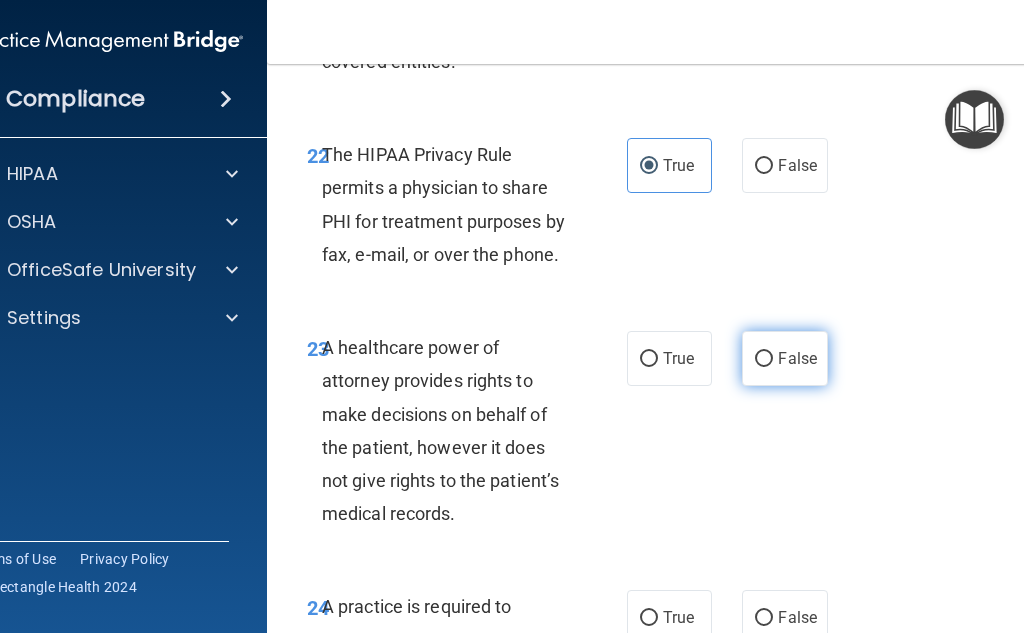 click on "False" at bounding box center [784, 358] 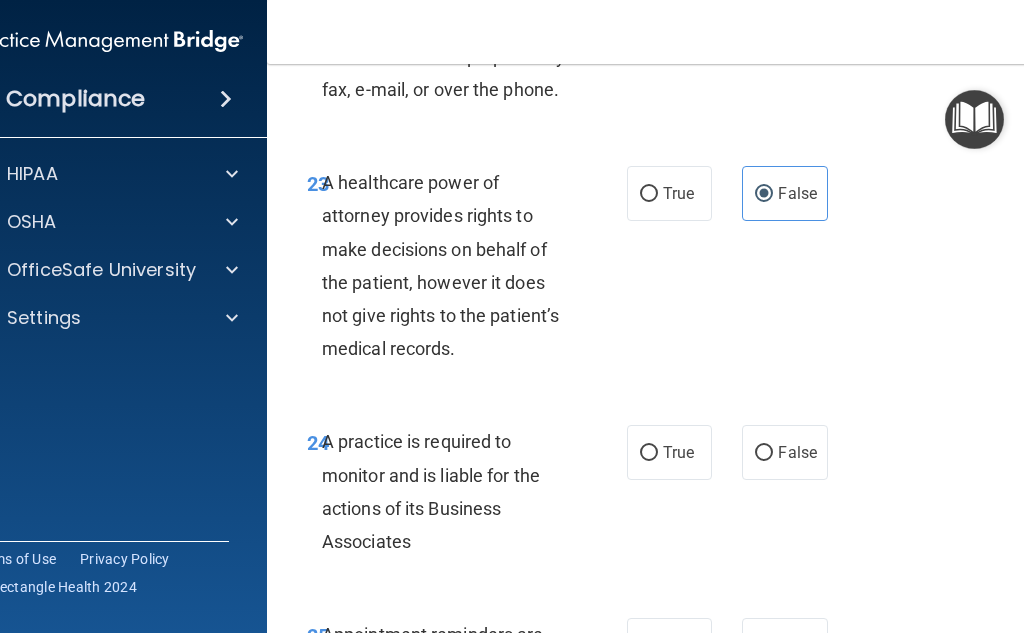 scroll, scrollTop: 5400, scrollLeft: 0, axis: vertical 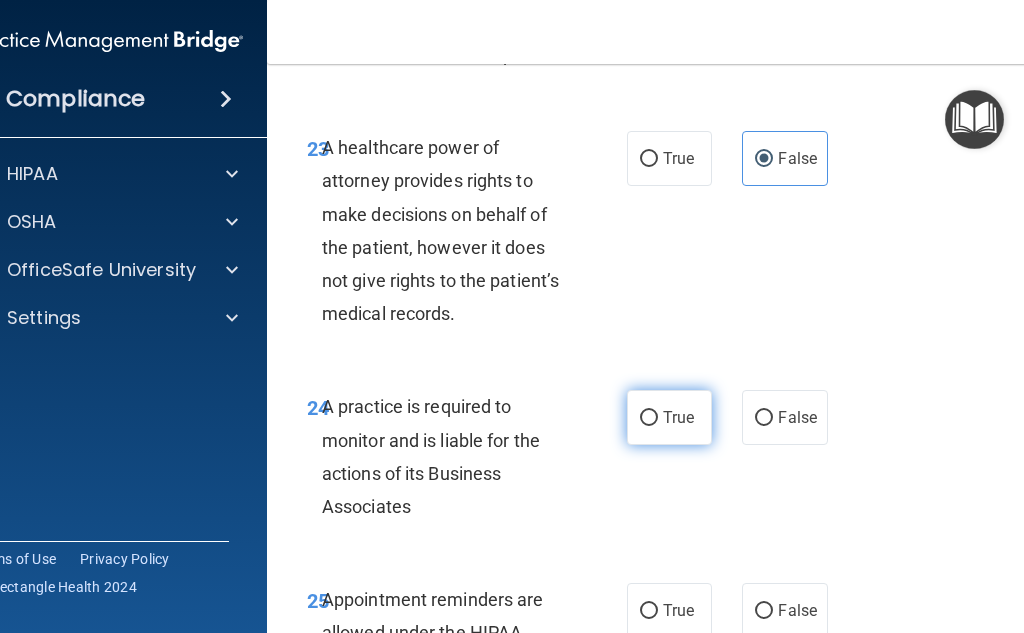 click on "True" at bounding box center (669, 417) 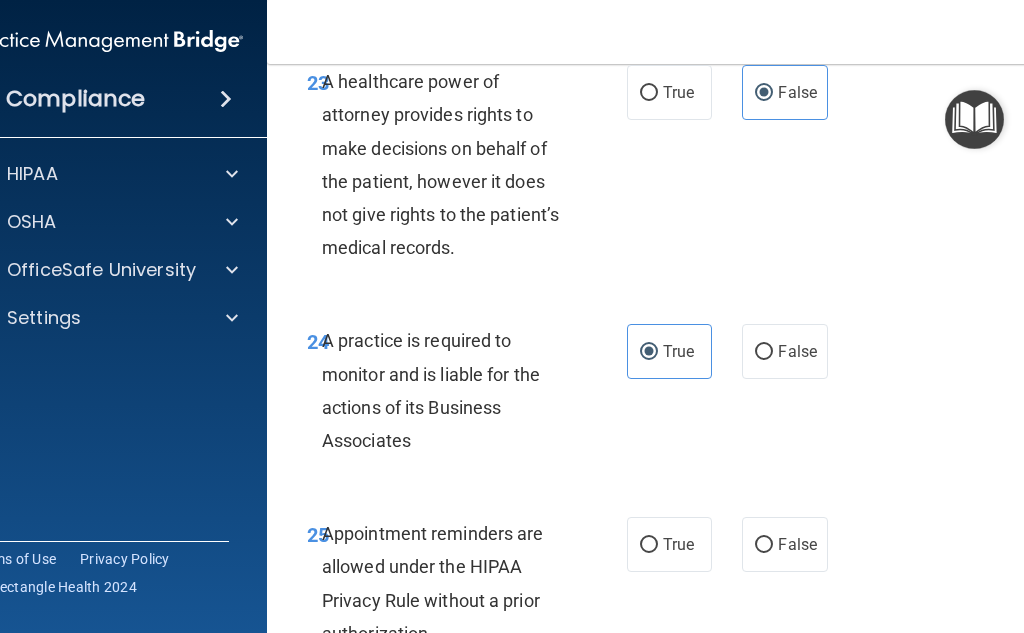 scroll, scrollTop: 5600, scrollLeft: 0, axis: vertical 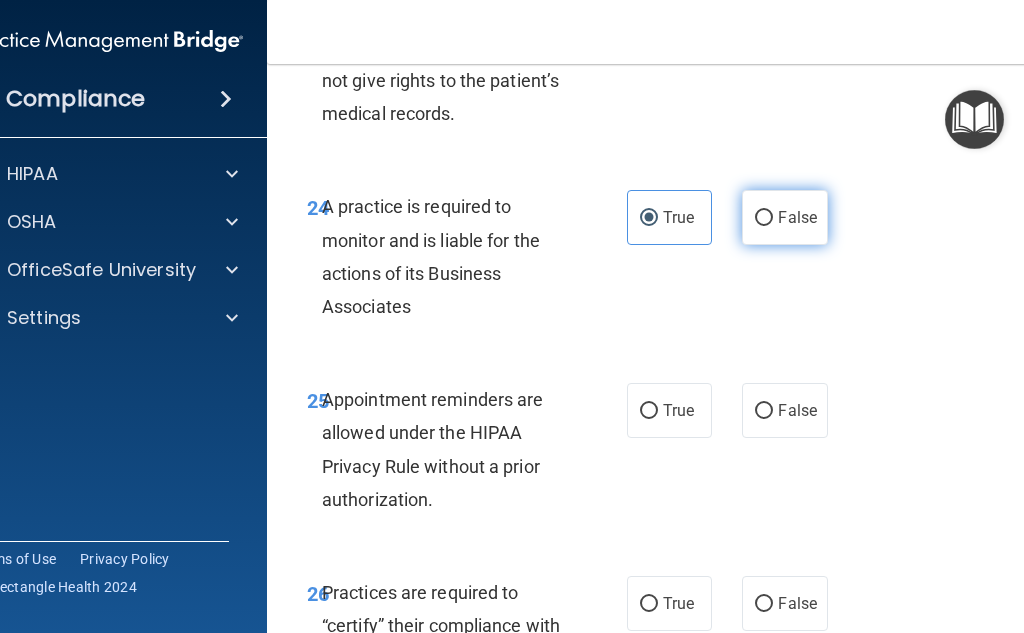 click on "False" at bounding box center (784, 217) 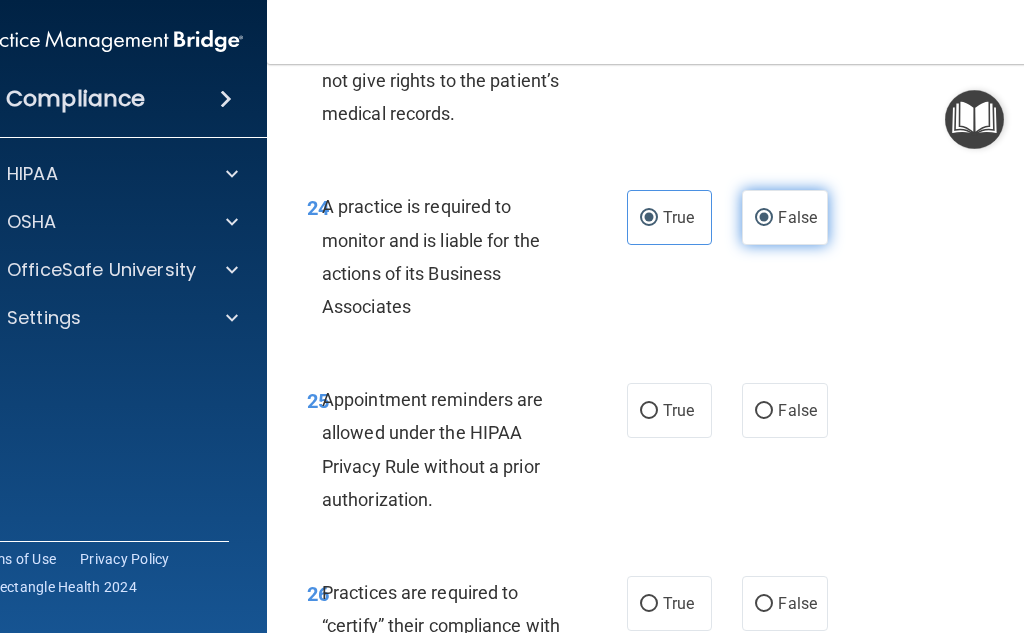 radio on "false" 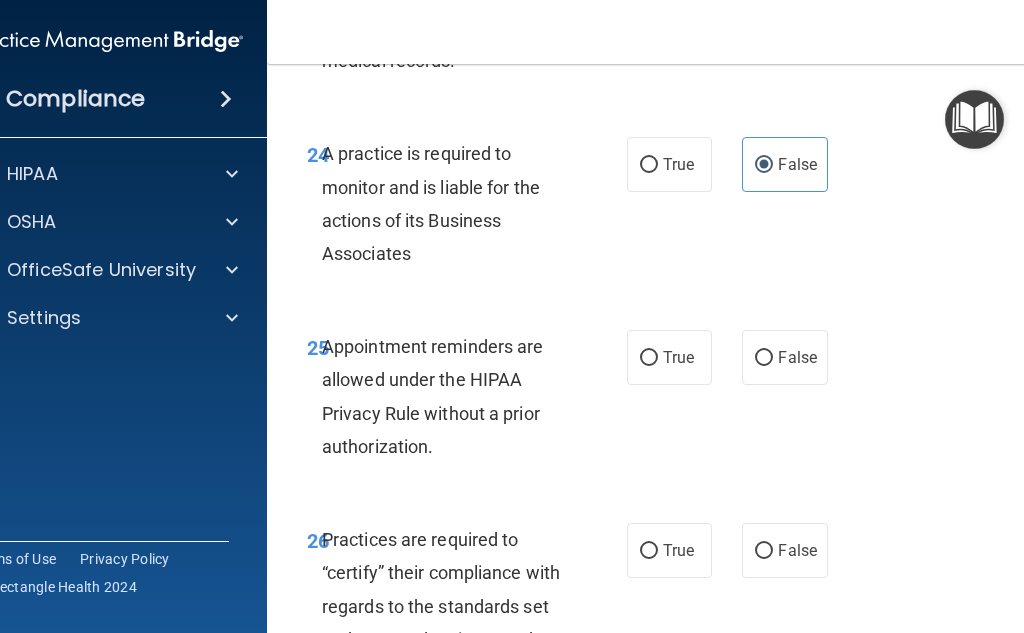 scroll, scrollTop: 5700, scrollLeft: 0, axis: vertical 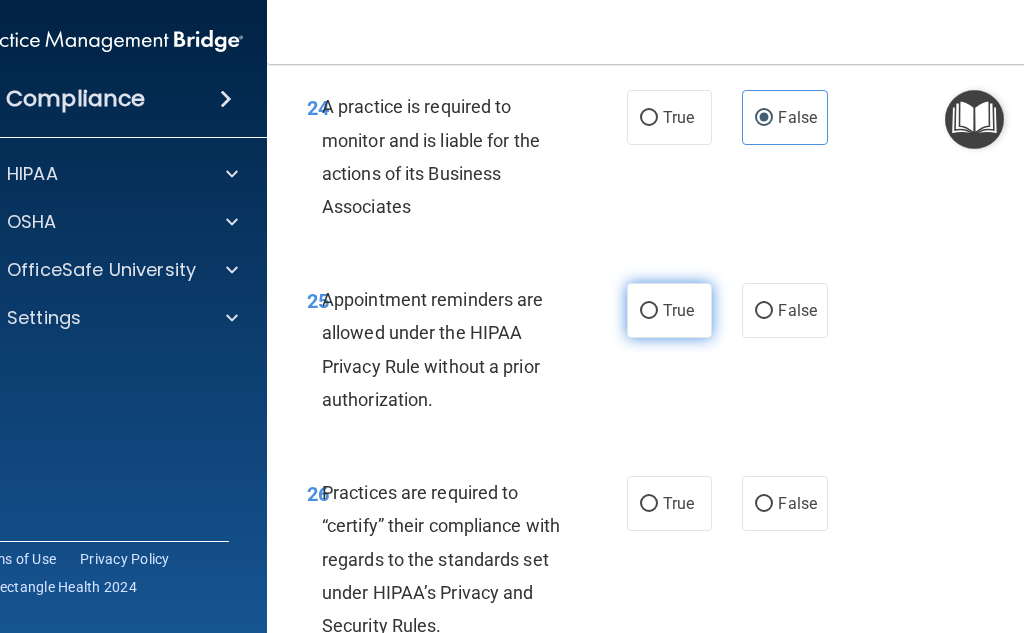 click on "True" at bounding box center [669, 310] 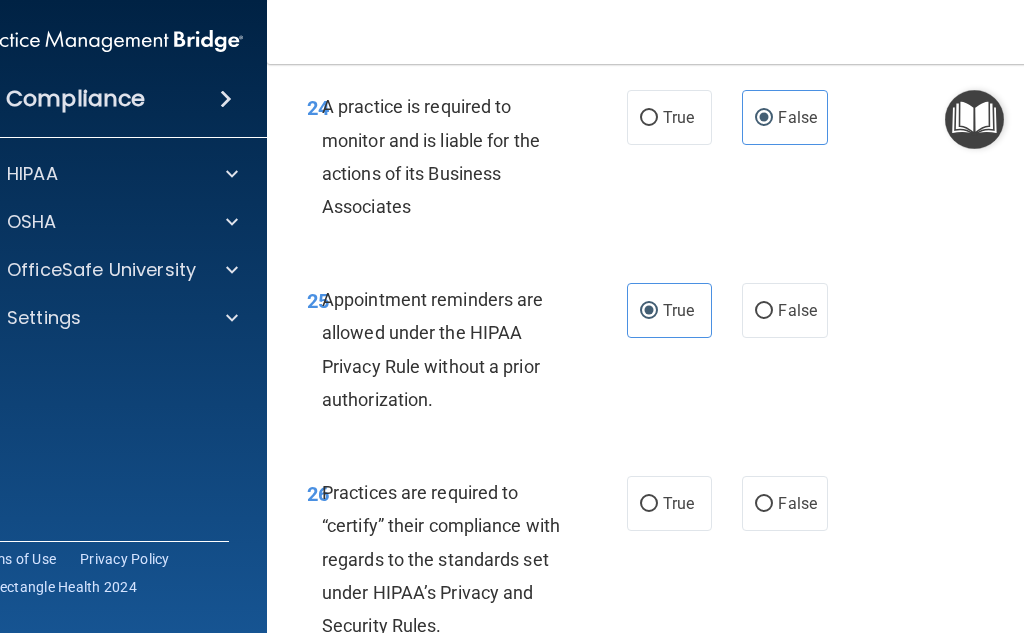 scroll, scrollTop: 5800, scrollLeft: 0, axis: vertical 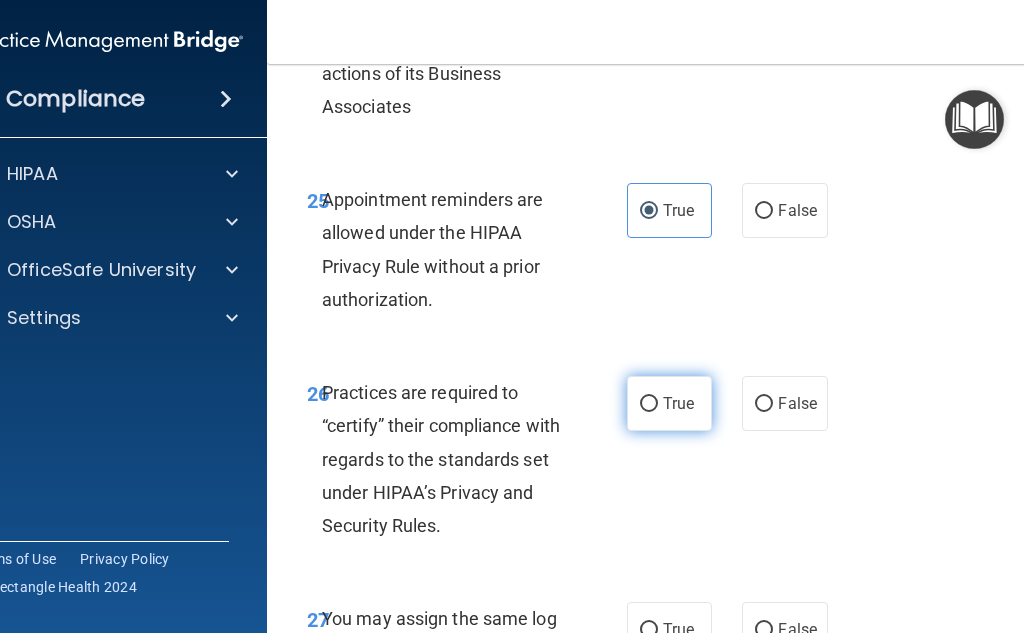 click on "True" at bounding box center (678, 403) 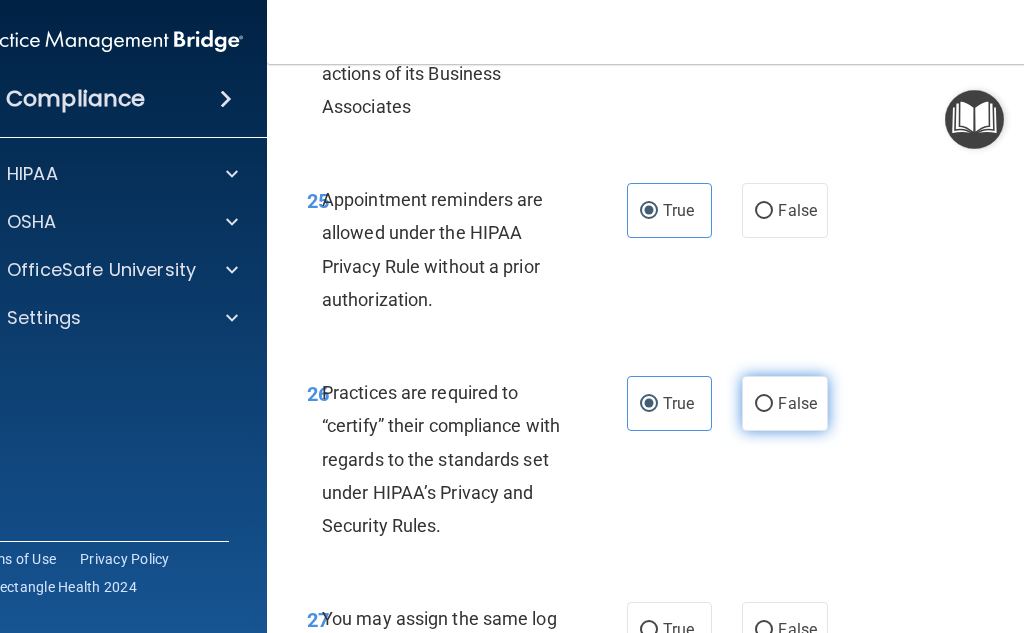 click on "False" at bounding box center [784, 403] 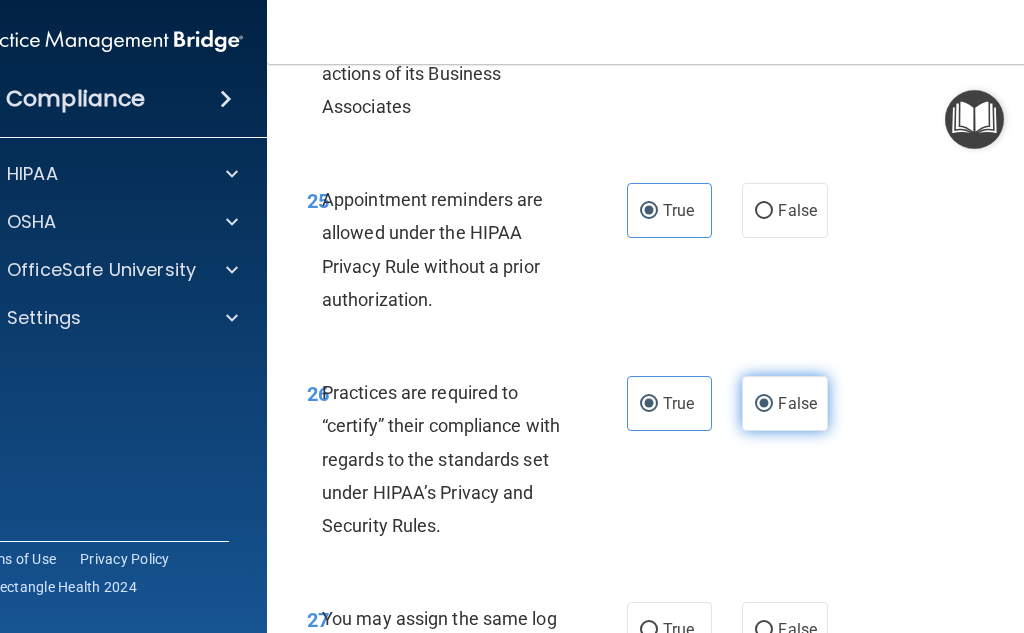 radio on "false" 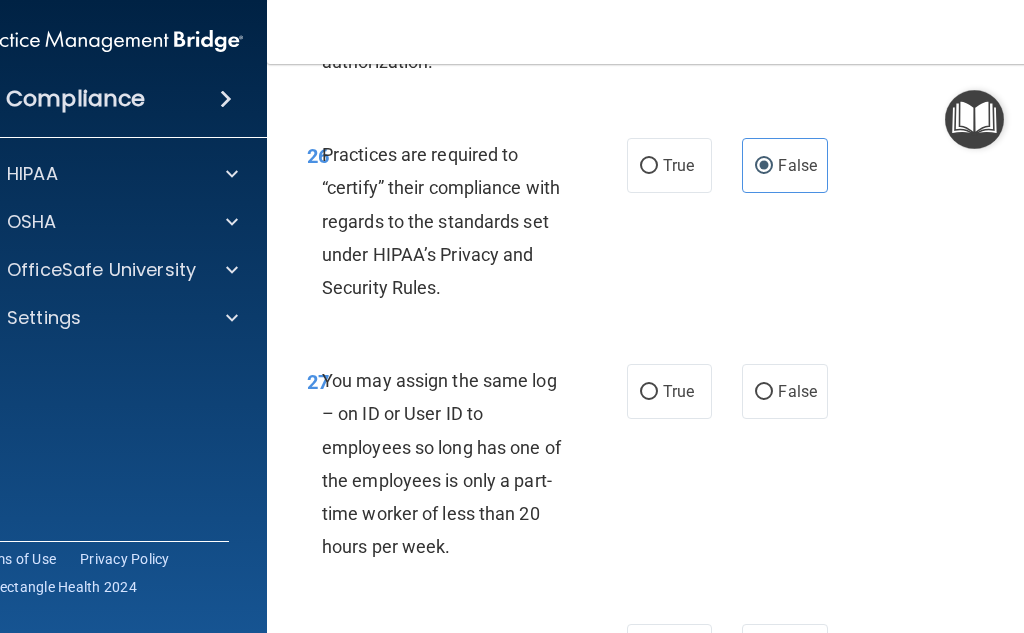scroll, scrollTop: 6100, scrollLeft: 0, axis: vertical 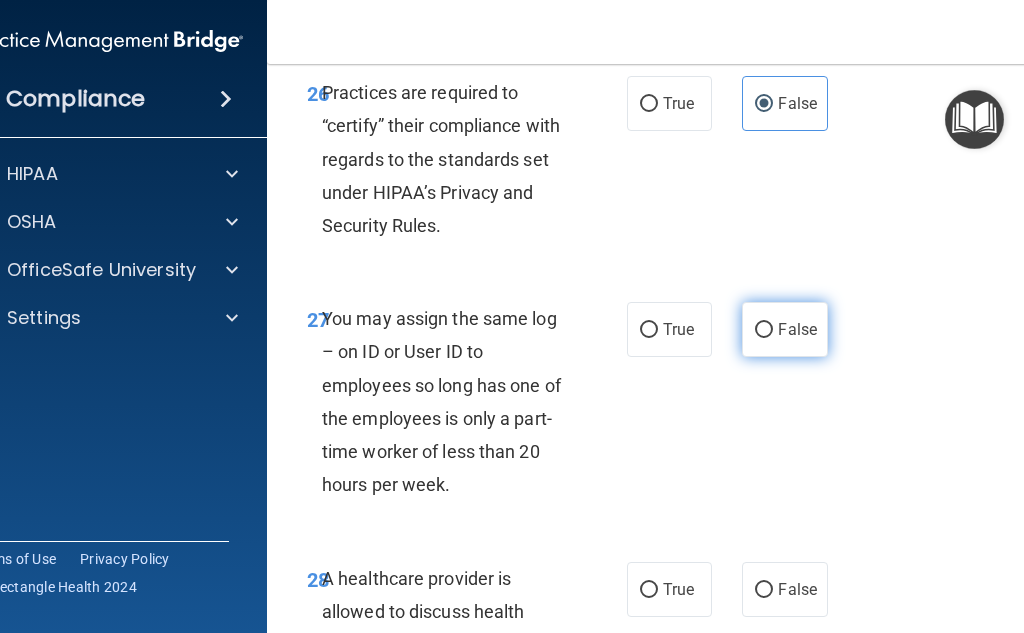 click on "False" at bounding box center (797, 329) 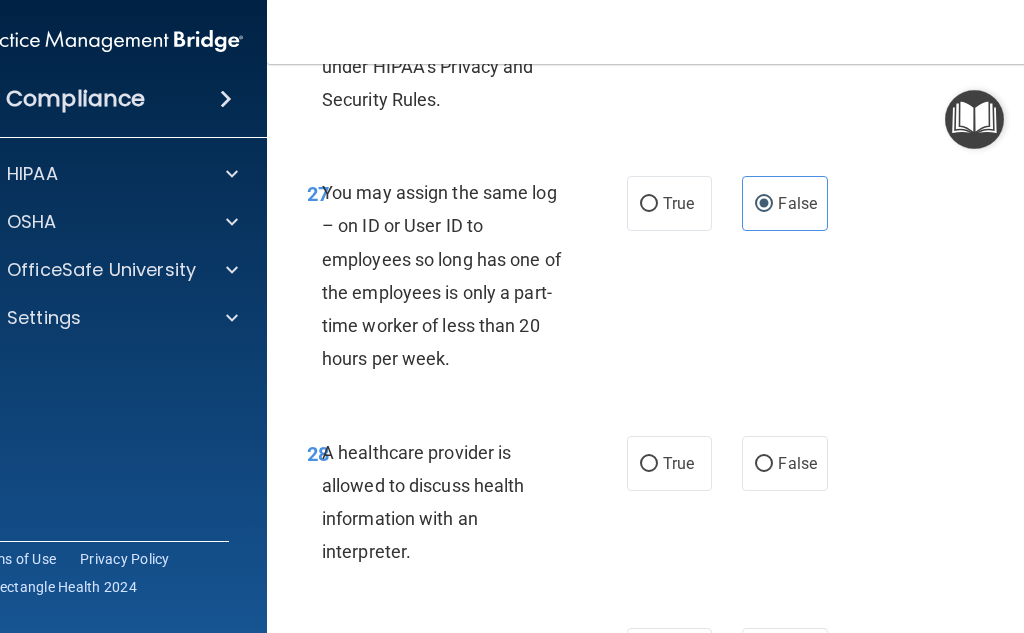 scroll, scrollTop: 6300, scrollLeft: 0, axis: vertical 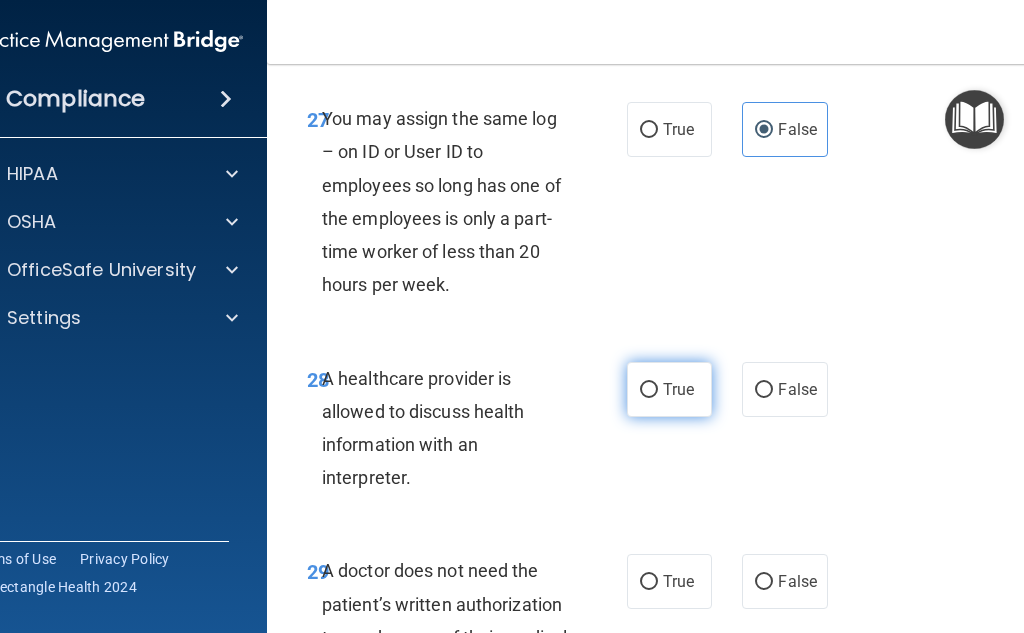 click on "True" at bounding box center (678, 389) 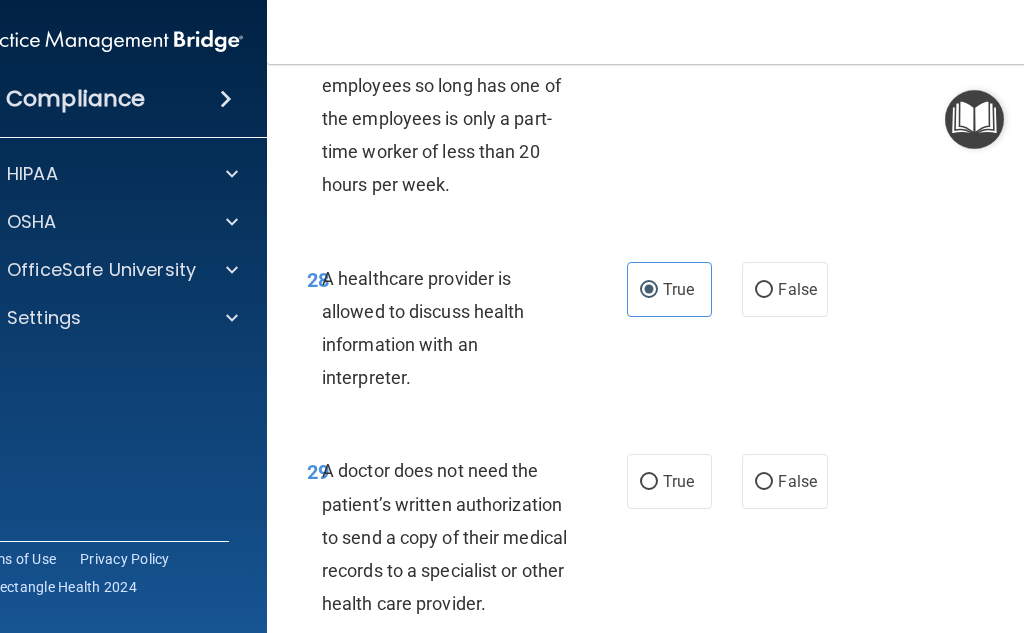 scroll, scrollTop: 6500, scrollLeft: 0, axis: vertical 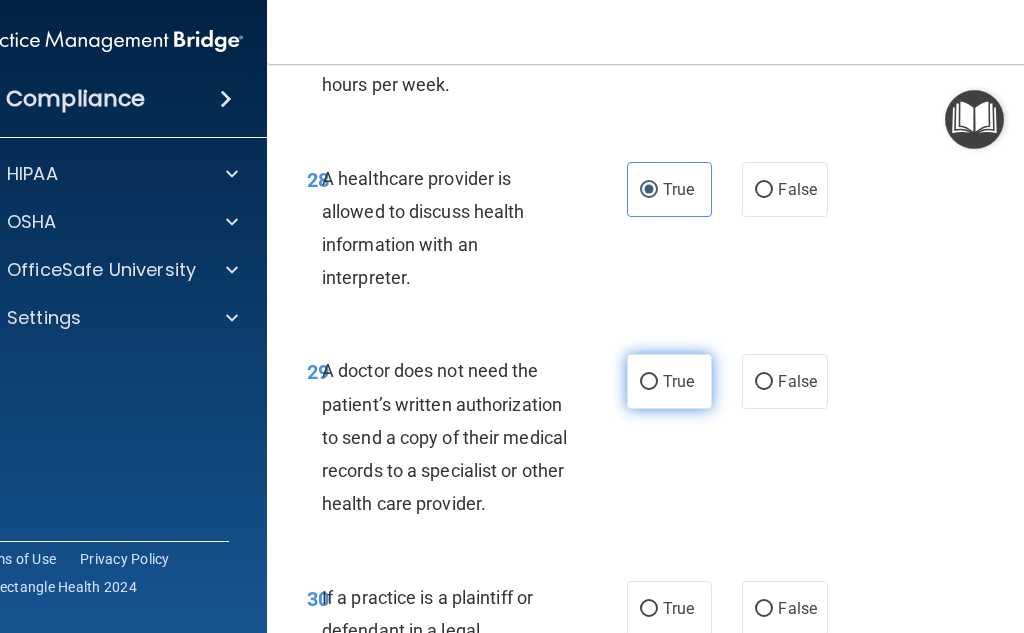 click on "True" at bounding box center [678, 381] 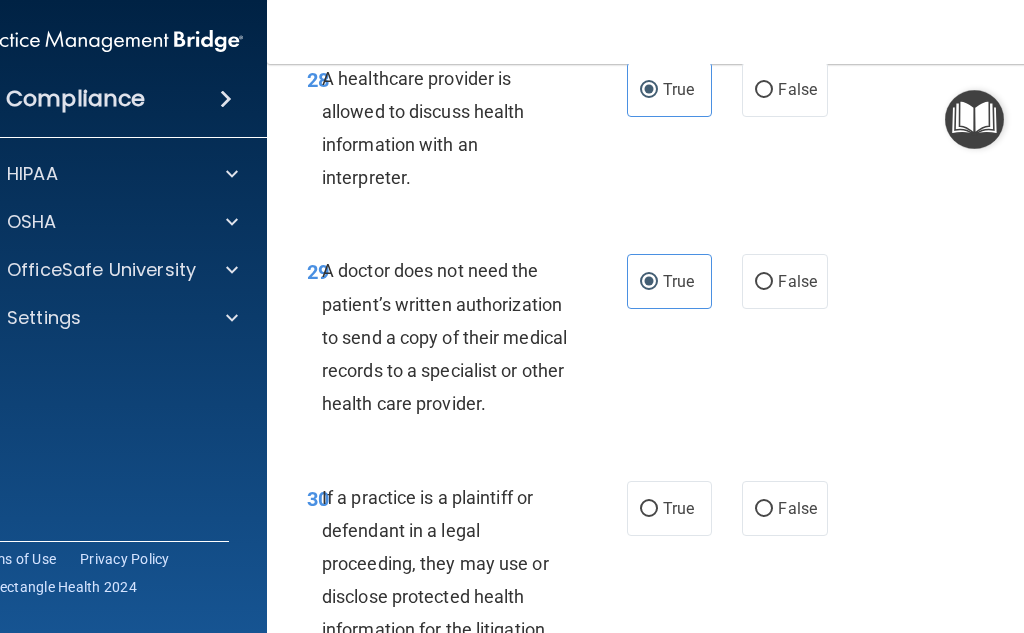 scroll, scrollTop: 6700, scrollLeft: 0, axis: vertical 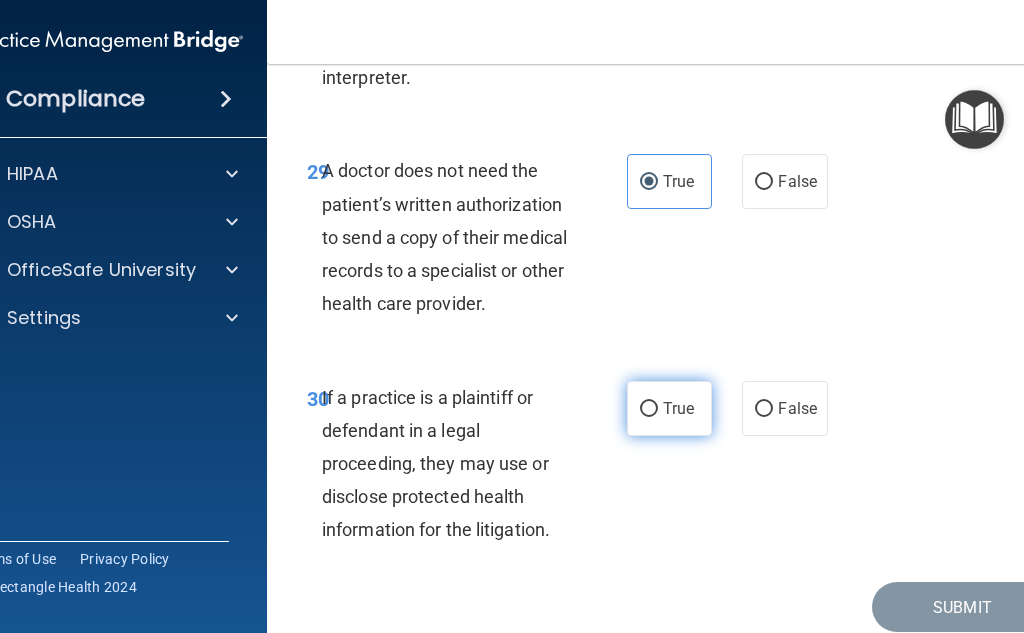 click on "True" at bounding box center [649, 409] 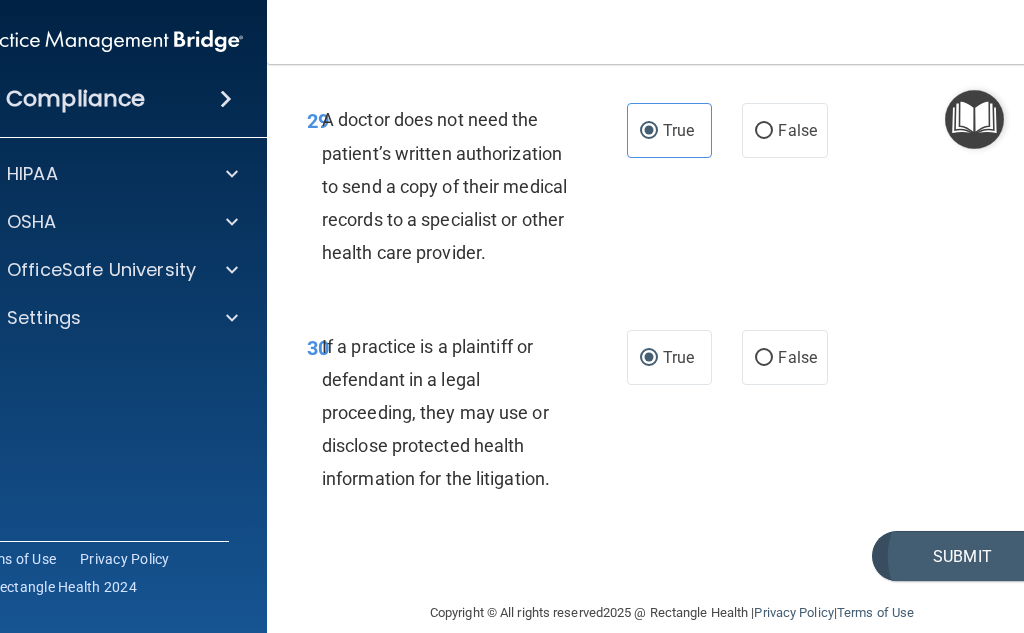 scroll, scrollTop: 6779, scrollLeft: 0, axis: vertical 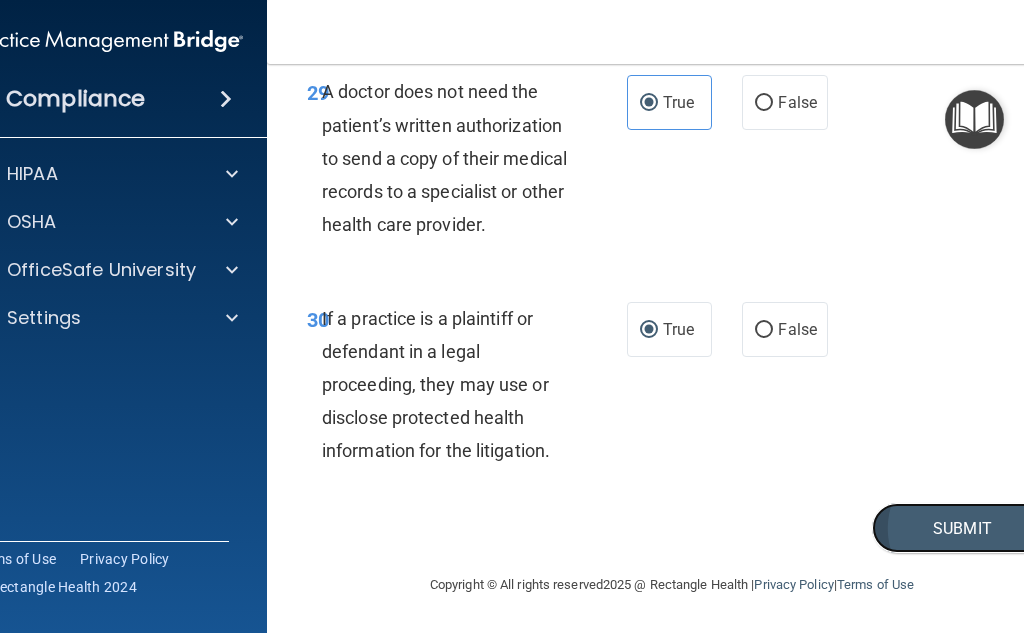 click on "Submit" at bounding box center (962, 528) 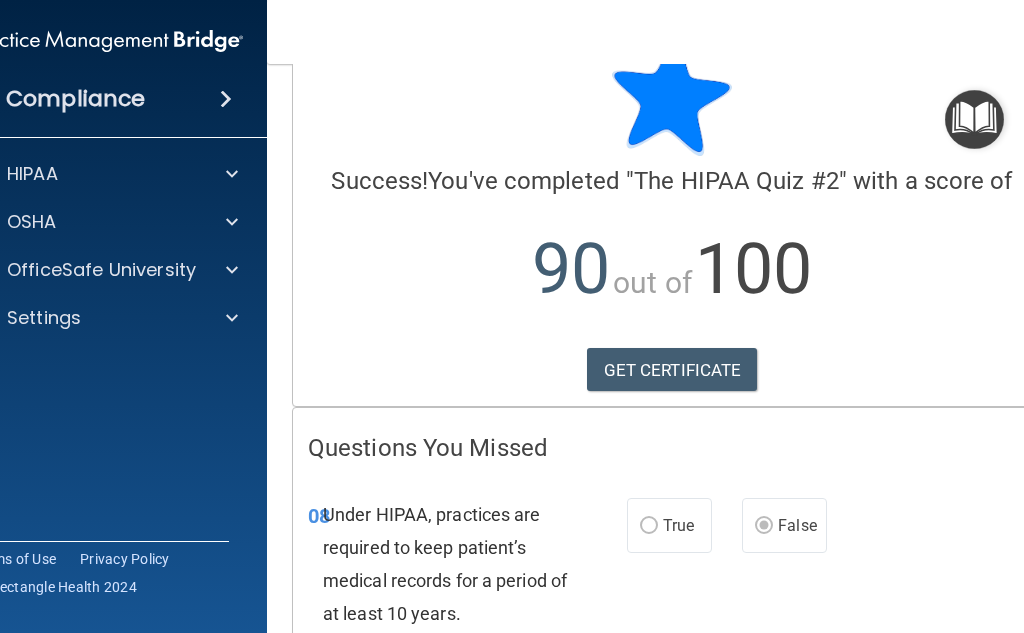 scroll, scrollTop: 100, scrollLeft: 0, axis: vertical 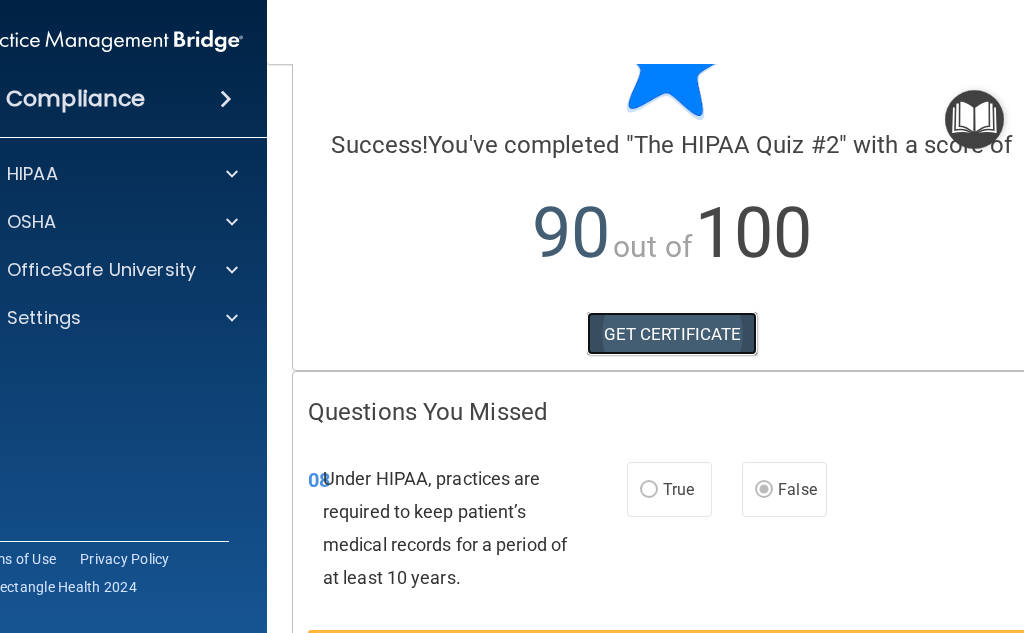 click on "GET CERTIFICATE" at bounding box center [672, 334] 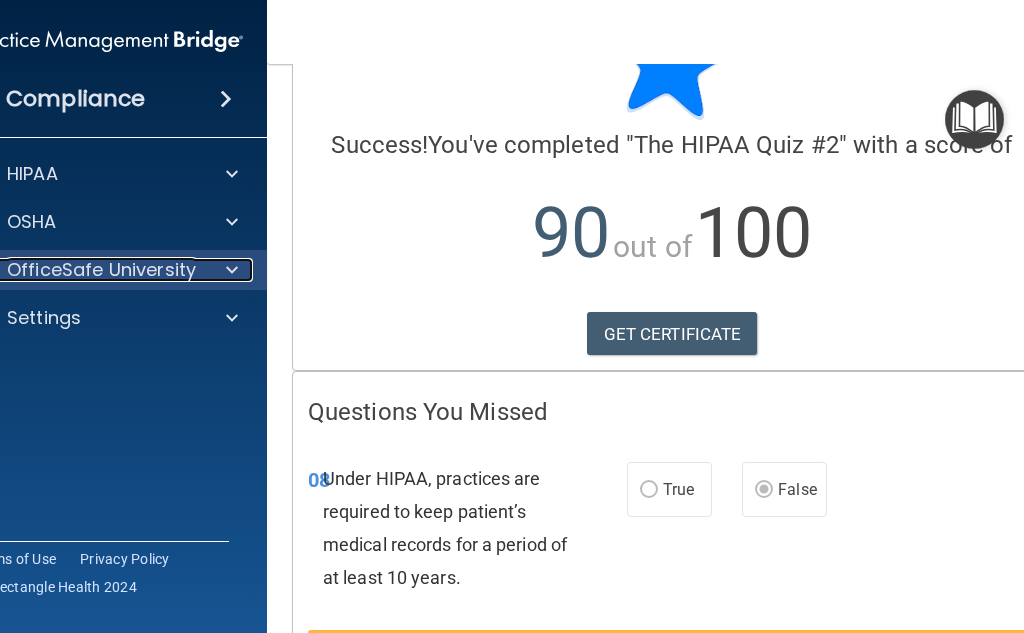 click on "OfficeSafe University" at bounding box center [101, 270] 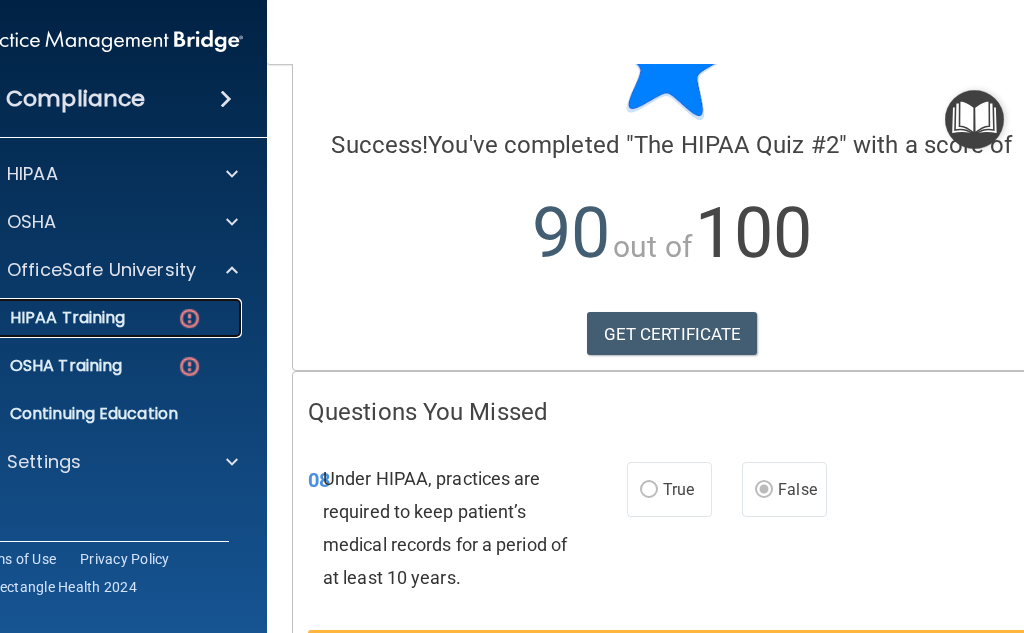 click on "HIPAA Training" at bounding box center (42, 318) 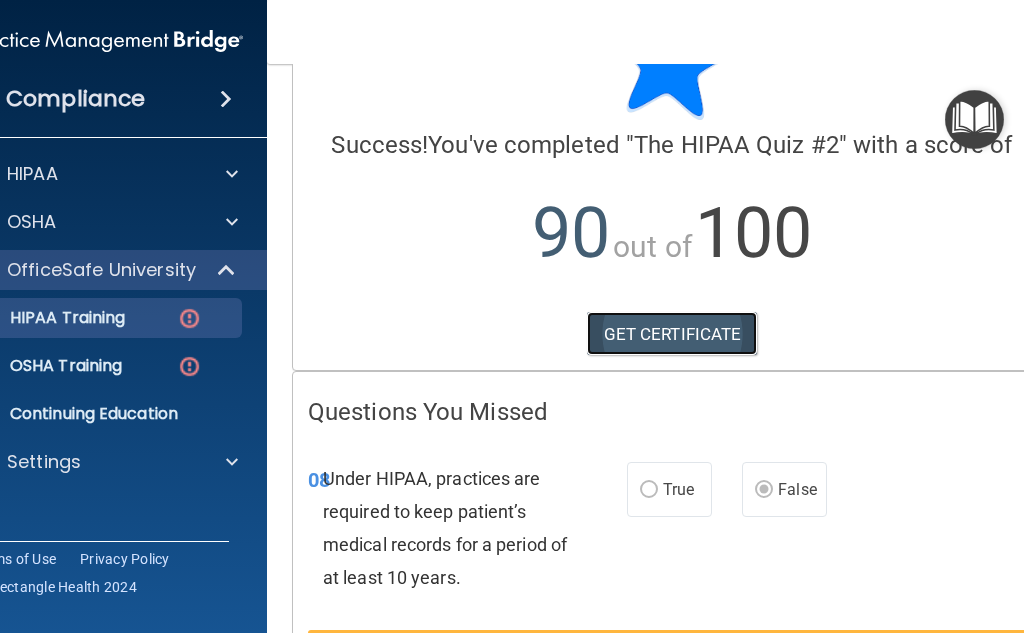 click on "GET CERTIFICATE" at bounding box center (672, 334) 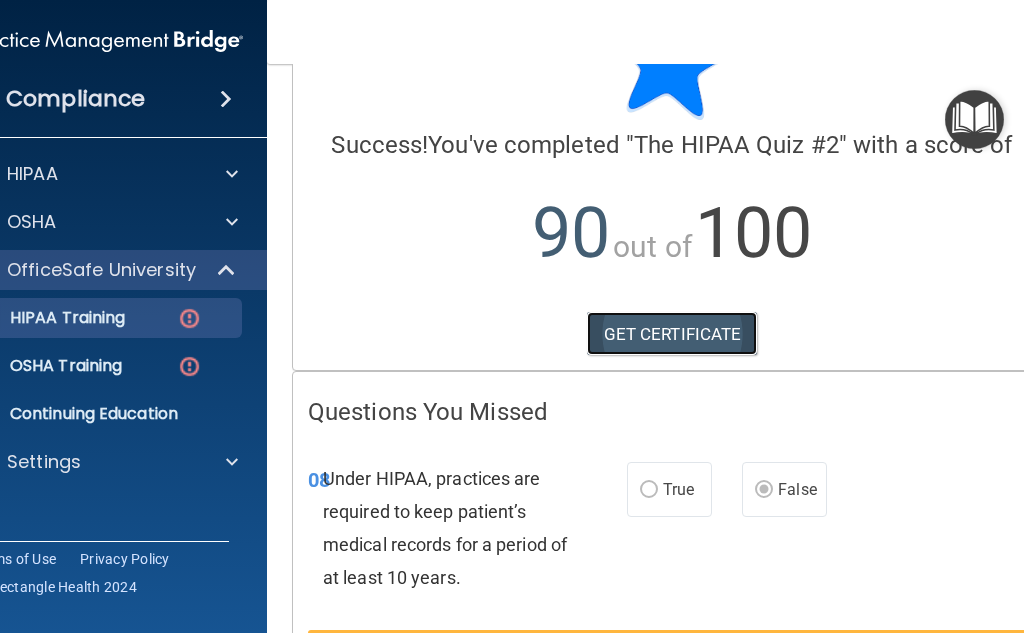 click on "GET CERTIFICATE" at bounding box center (672, 334) 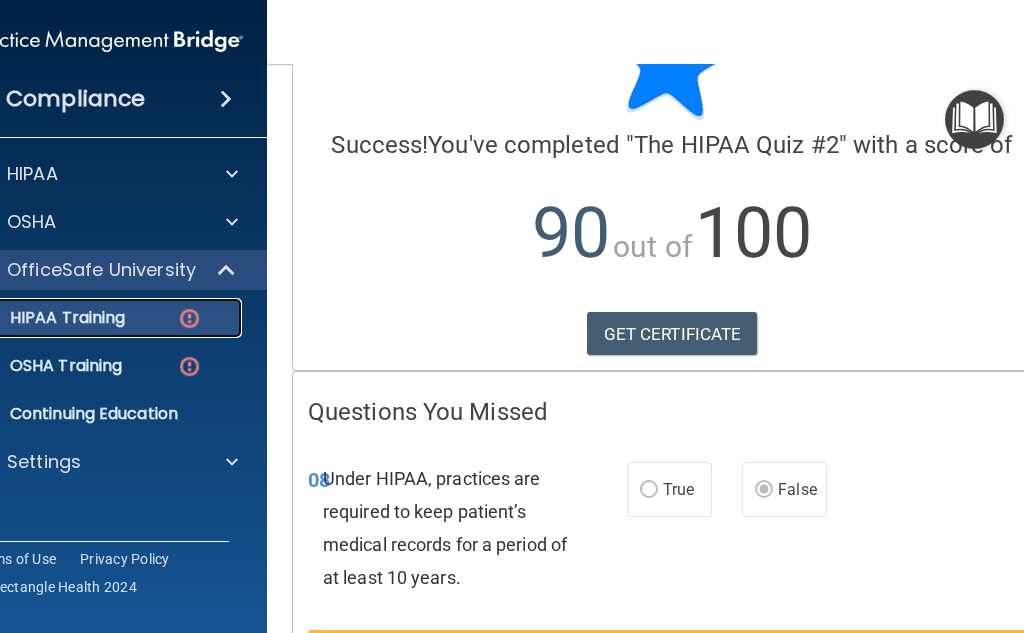 click on "HIPAA Training" at bounding box center [42, 318] 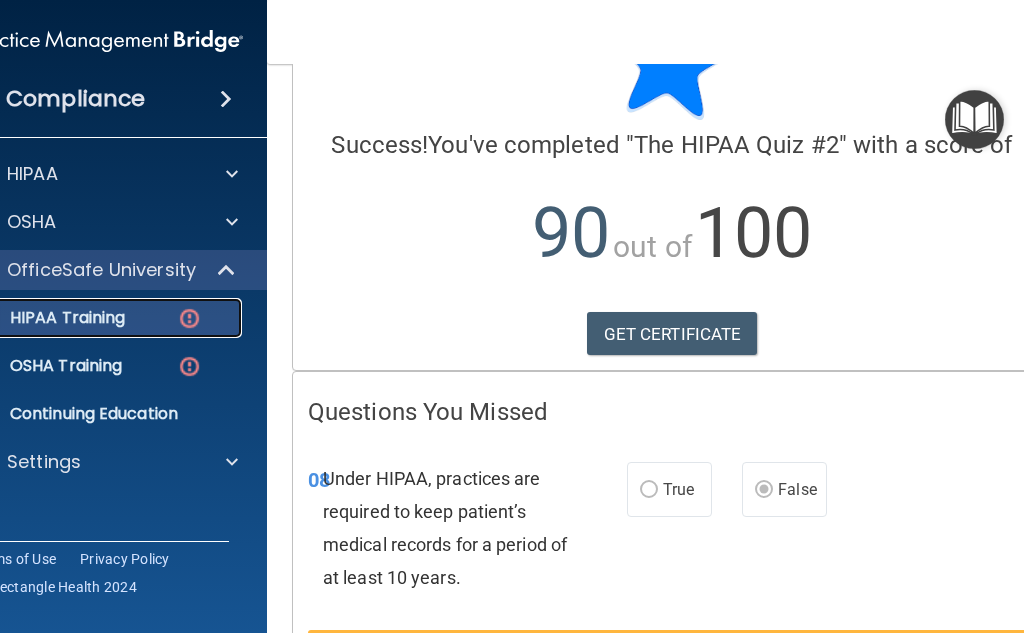 click on "HIPAA Training" at bounding box center (96, 318) 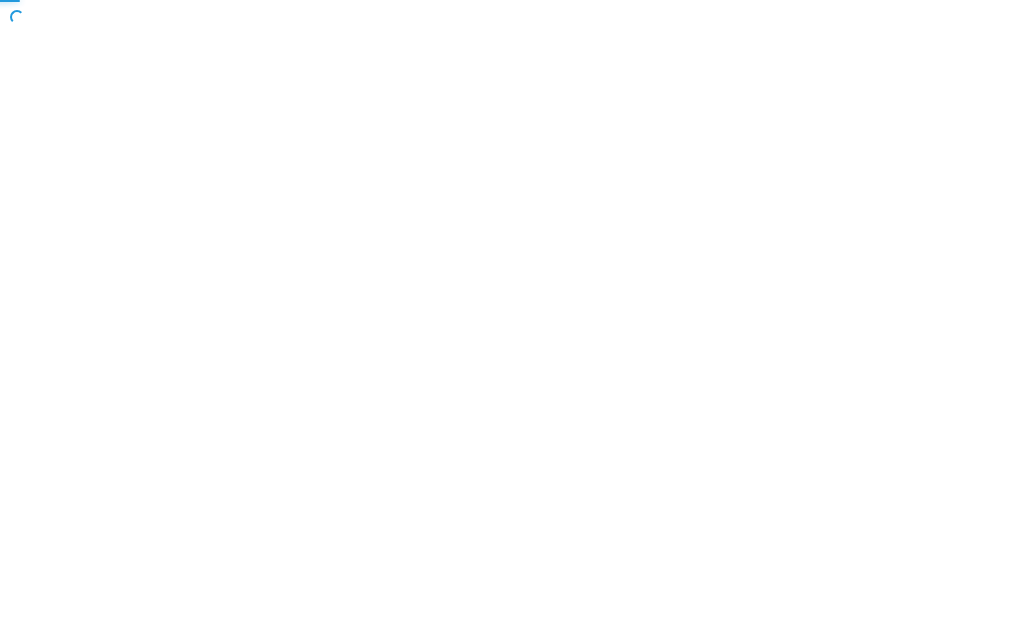 scroll, scrollTop: 0, scrollLeft: 0, axis: both 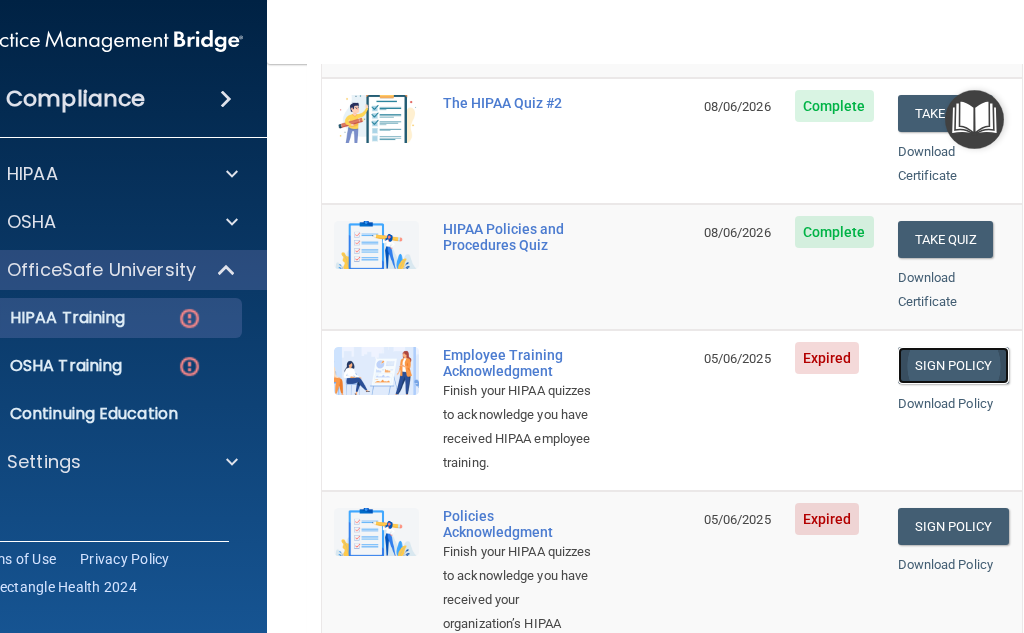 click on "Sign Policy" at bounding box center (953, 365) 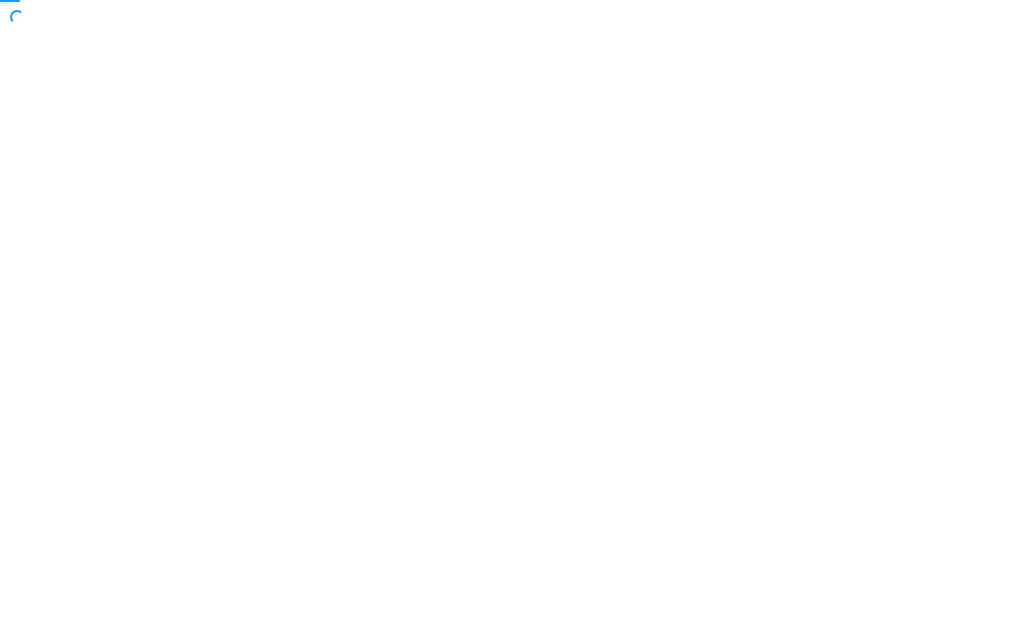 scroll, scrollTop: 0, scrollLeft: 0, axis: both 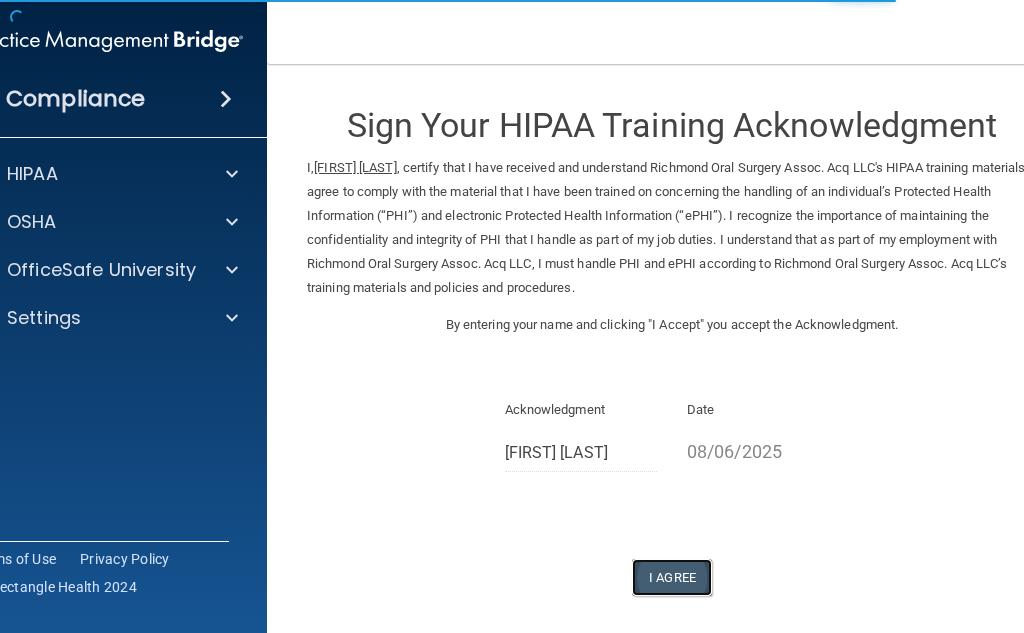 click on "I Agree" at bounding box center (672, 577) 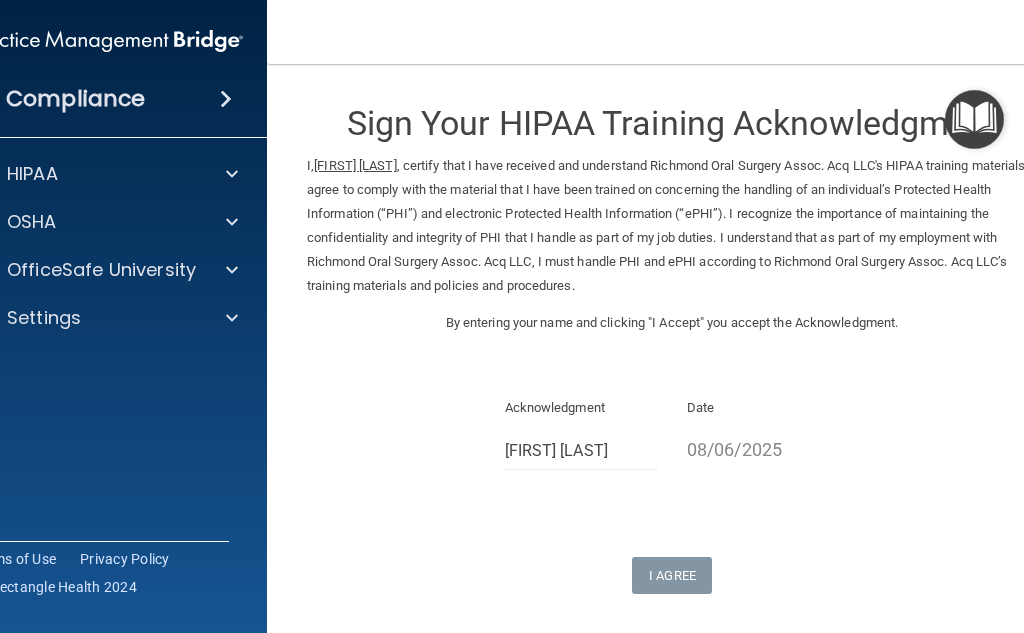 scroll, scrollTop: 0, scrollLeft: 0, axis: both 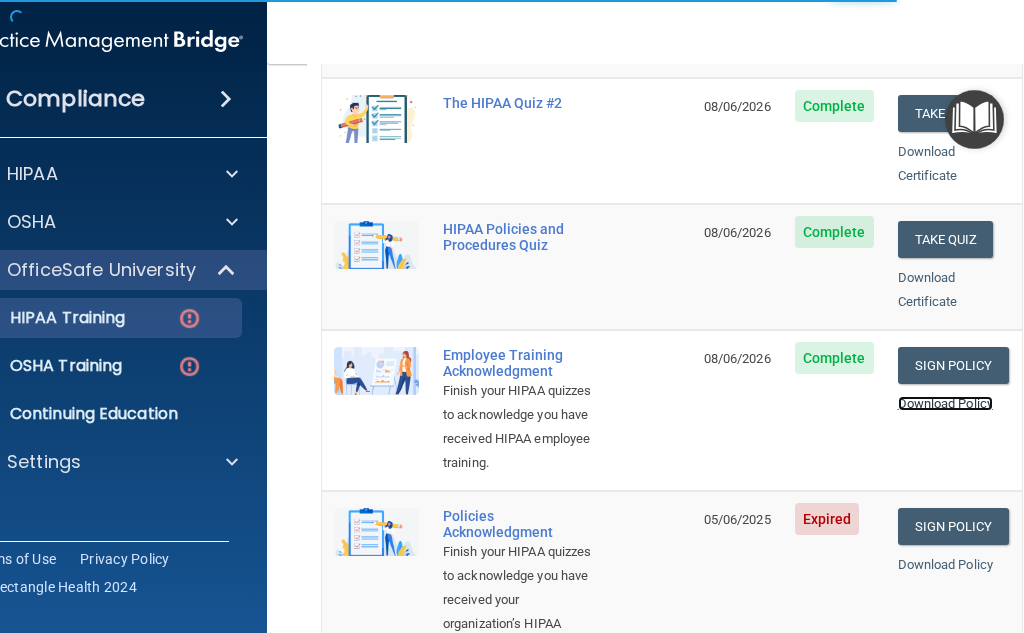 click on "Download Policy" at bounding box center [946, 403] 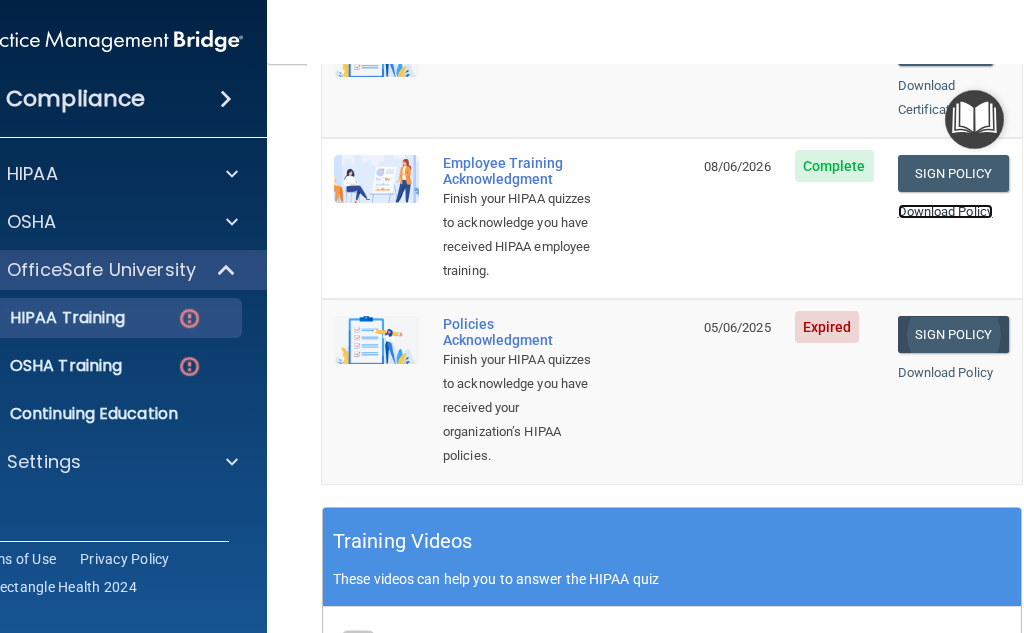scroll, scrollTop: 591, scrollLeft: 0, axis: vertical 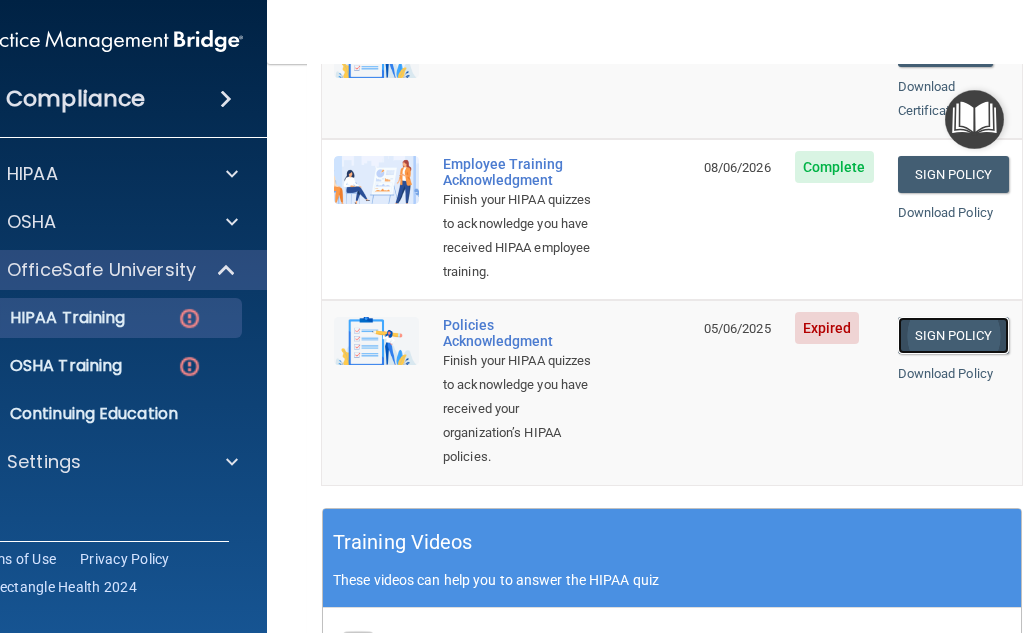 click on "Sign Policy" at bounding box center (953, 335) 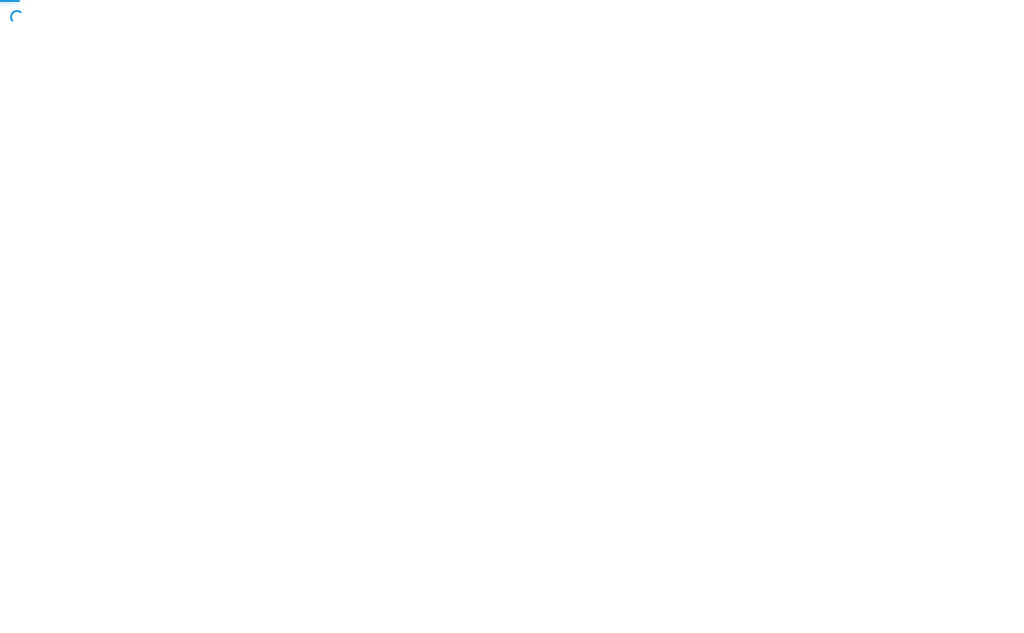 scroll, scrollTop: 0, scrollLeft: 0, axis: both 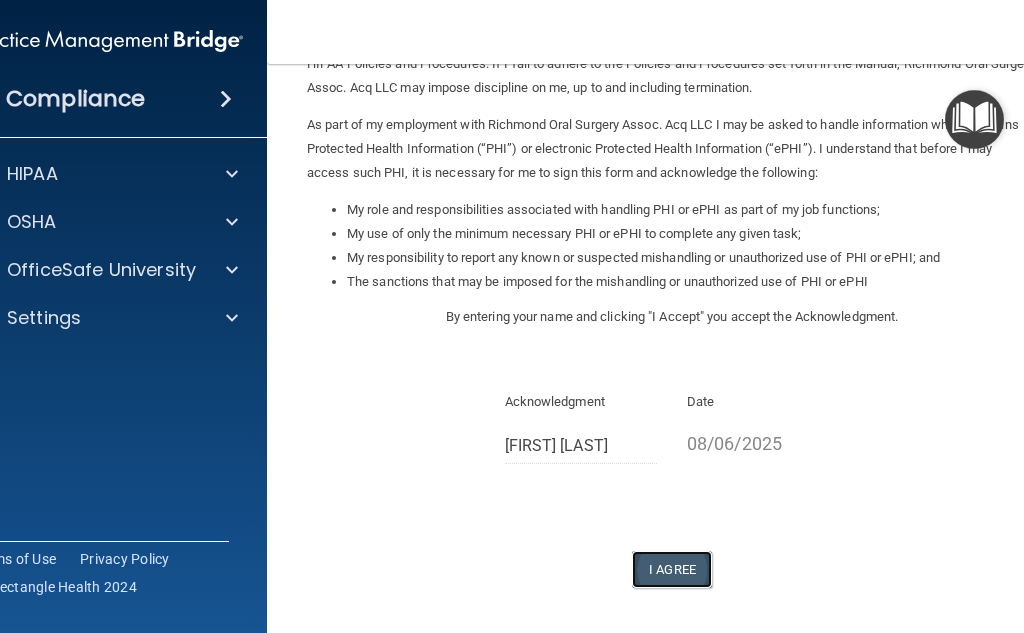 click on "I Agree" at bounding box center [672, 569] 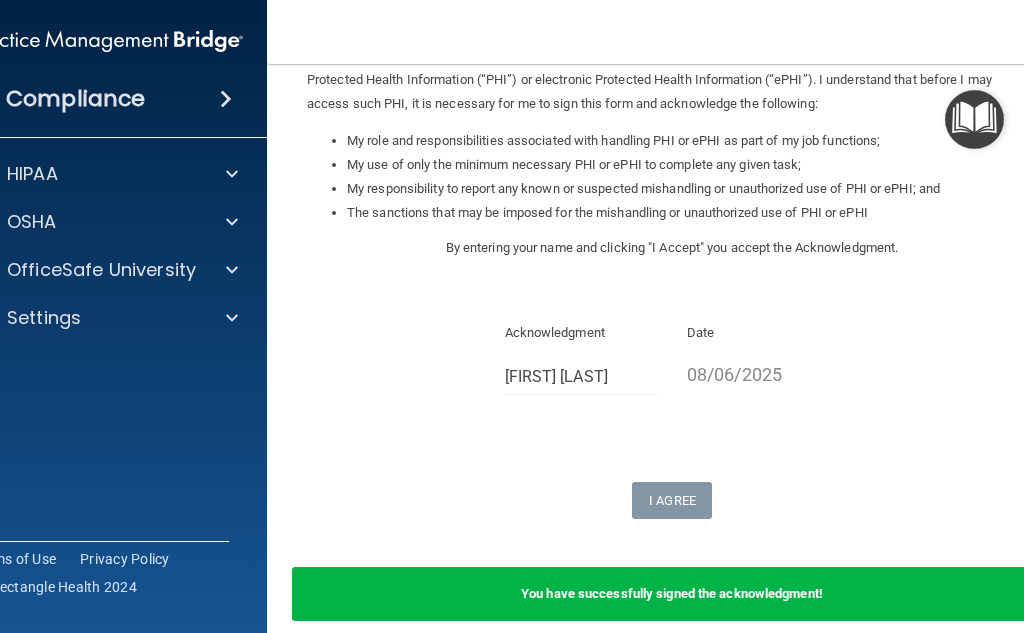 scroll, scrollTop: 361, scrollLeft: 0, axis: vertical 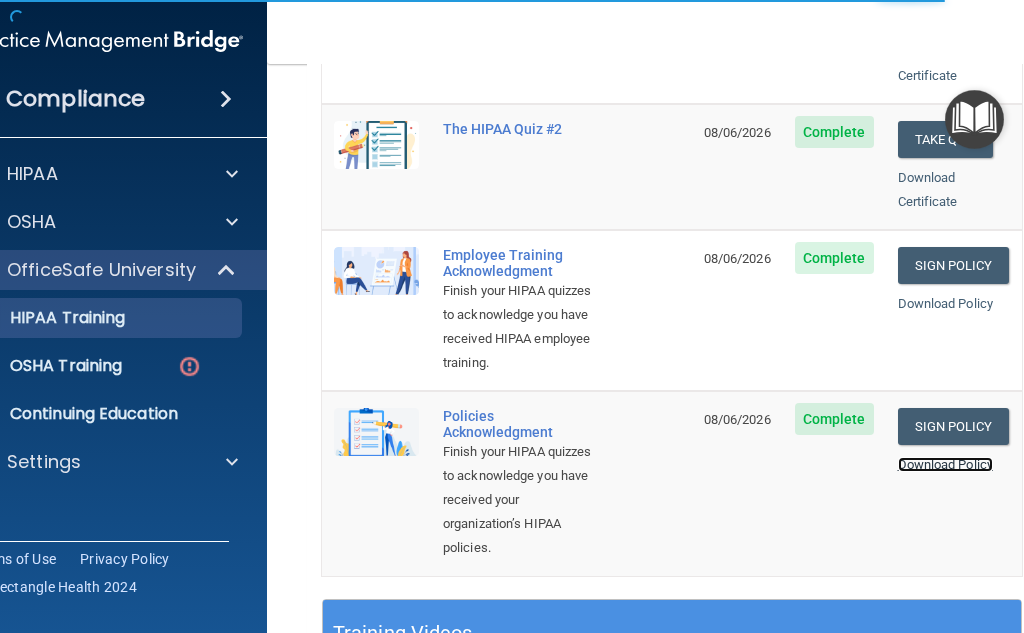 click on "Download Policy" at bounding box center [946, 464] 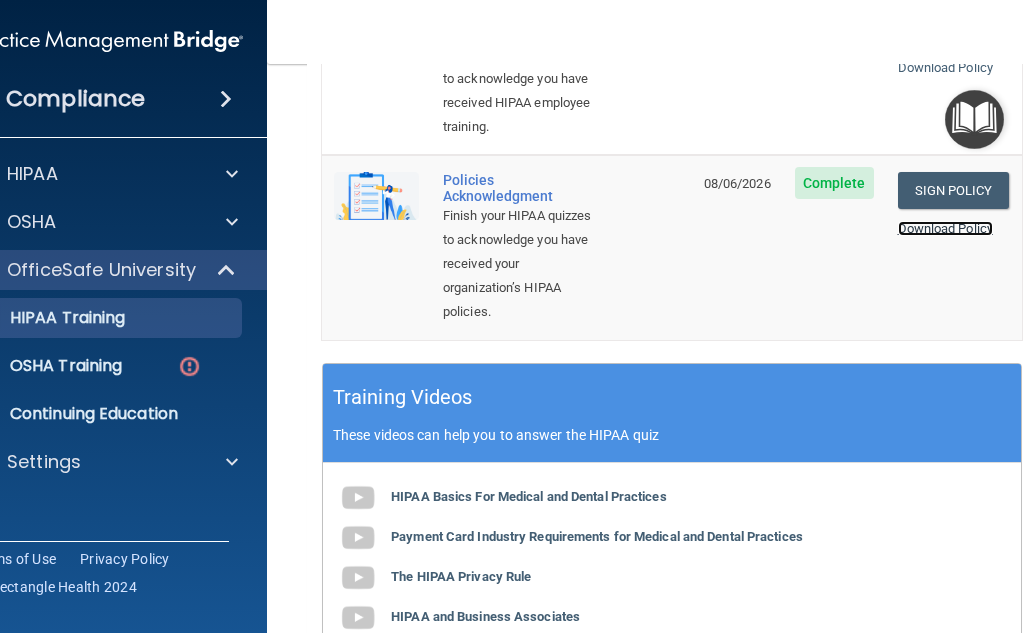 scroll, scrollTop: 700, scrollLeft: 0, axis: vertical 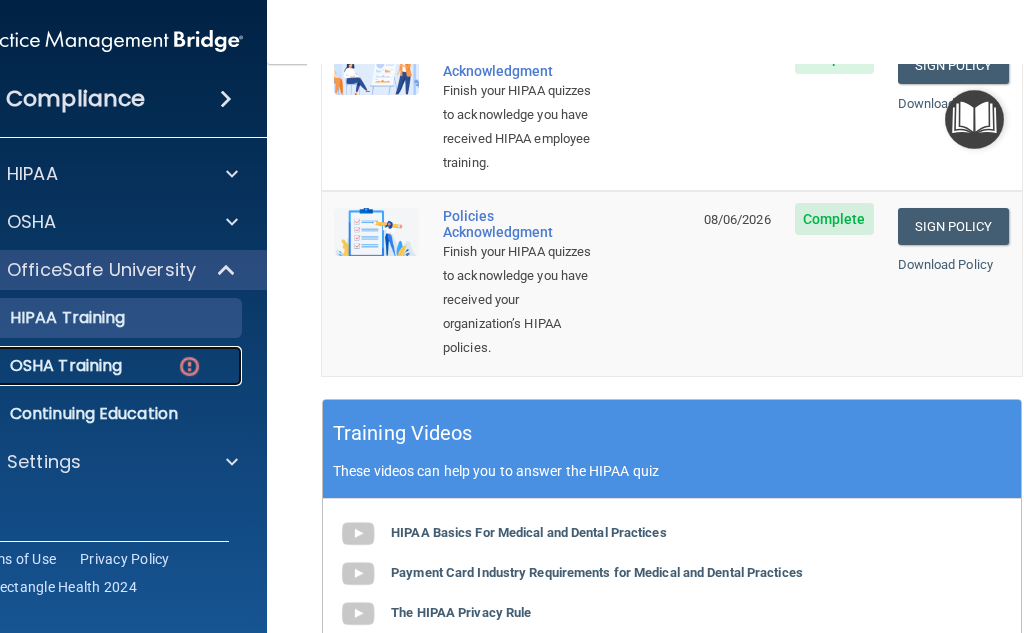 click on "OSHA Training" at bounding box center [41, 366] 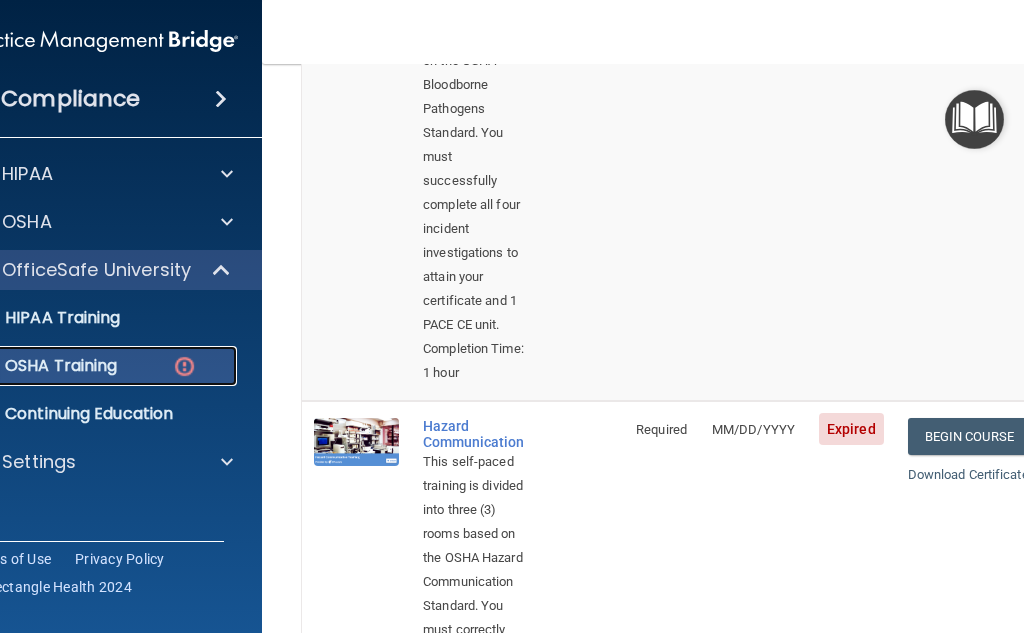 scroll, scrollTop: 26, scrollLeft: 0, axis: vertical 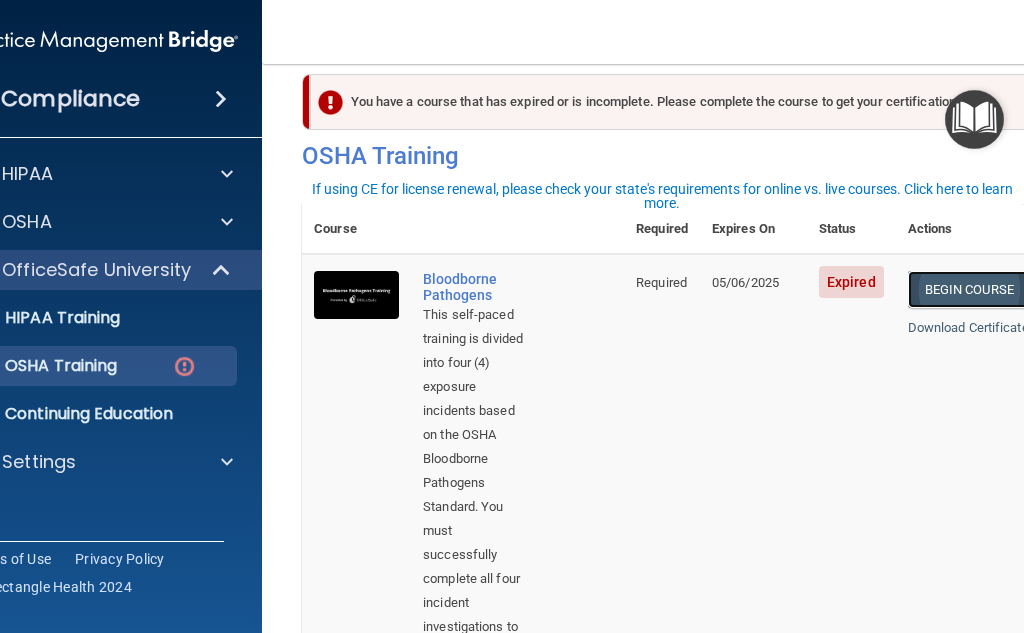 click on "Begin Course" at bounding box center [969, 289] 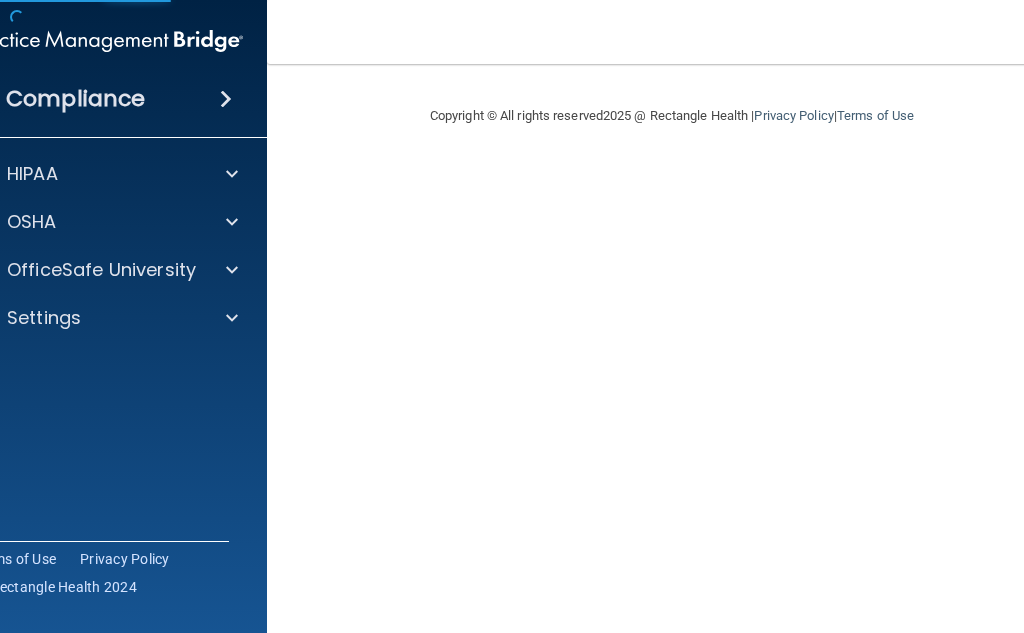 scroll, scrollTop: 0, scrollLeft: 0, axis: both 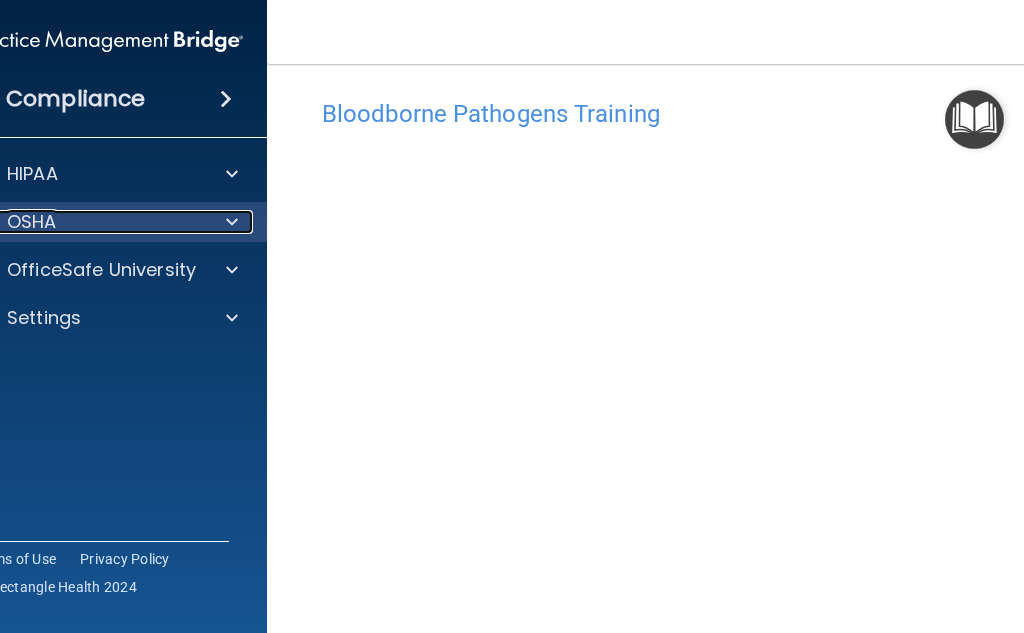 click at bounding box center [232, 222] 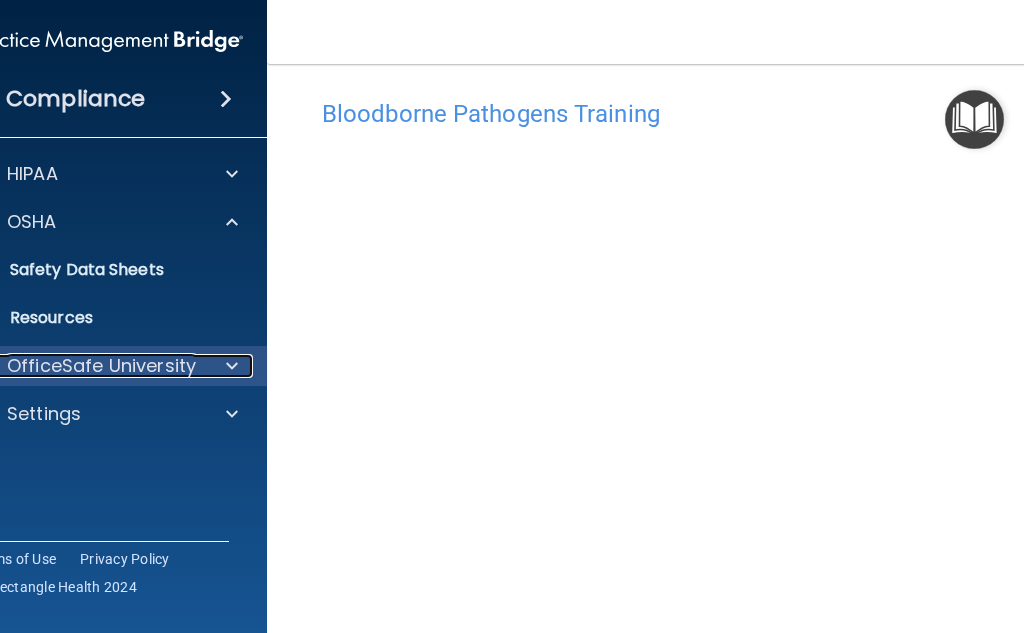 click at bounding box center [232, 366] 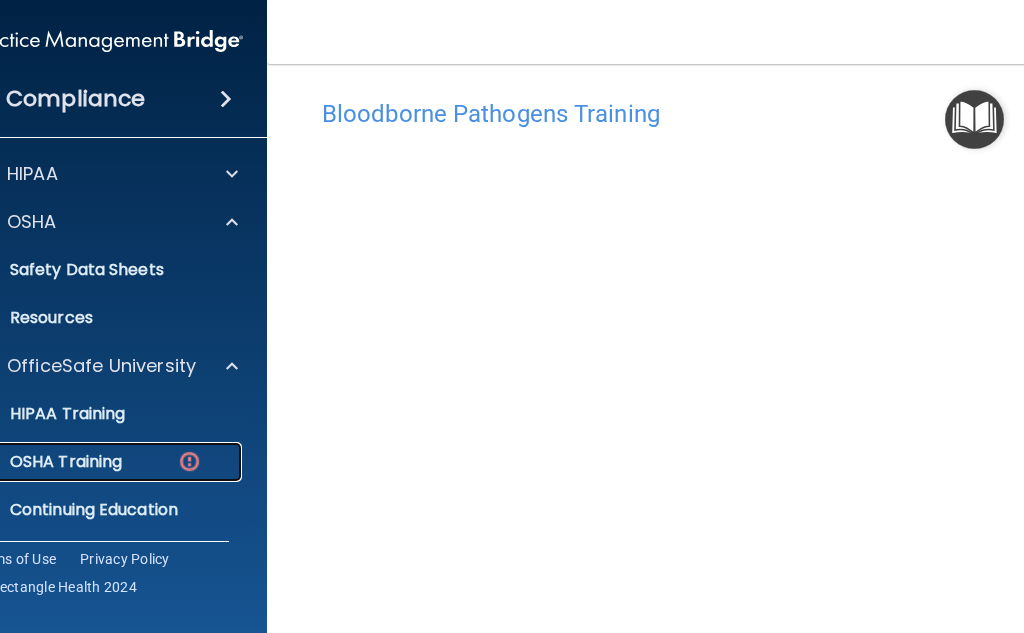 drag, startPoint x: 166, startPoint y: 398, endPoint x: 91, endPoint y: 460, distance: 97.308784 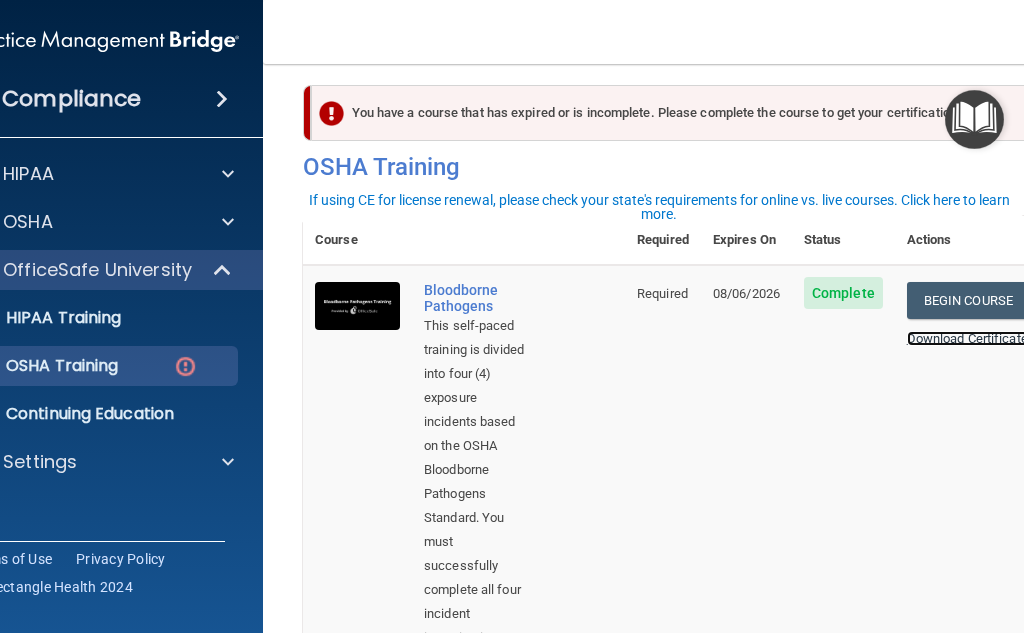 click on "Download Certificate" at bounding box center (967, 338) 